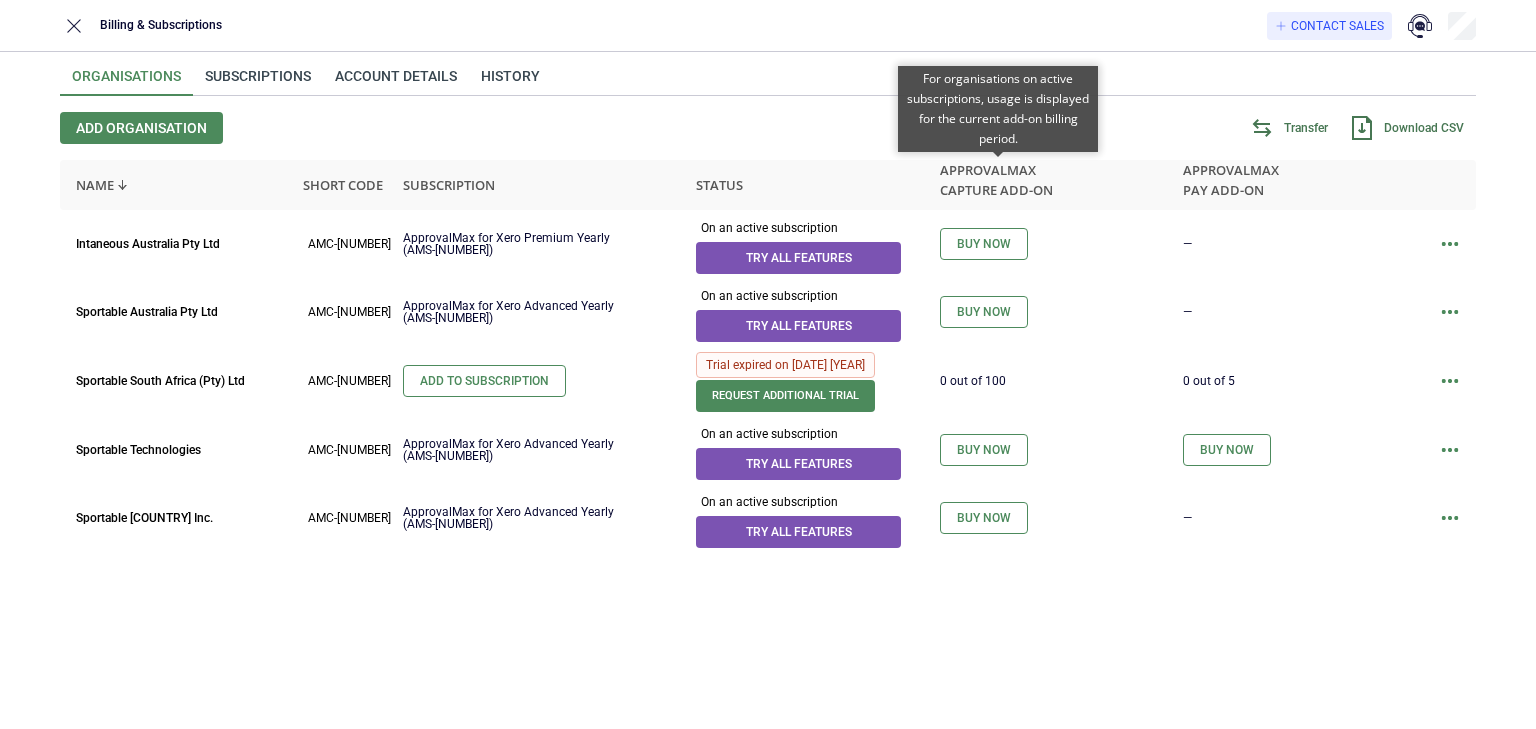 scroll, scrollTop: 0, scrollLeft: 0, axis: both 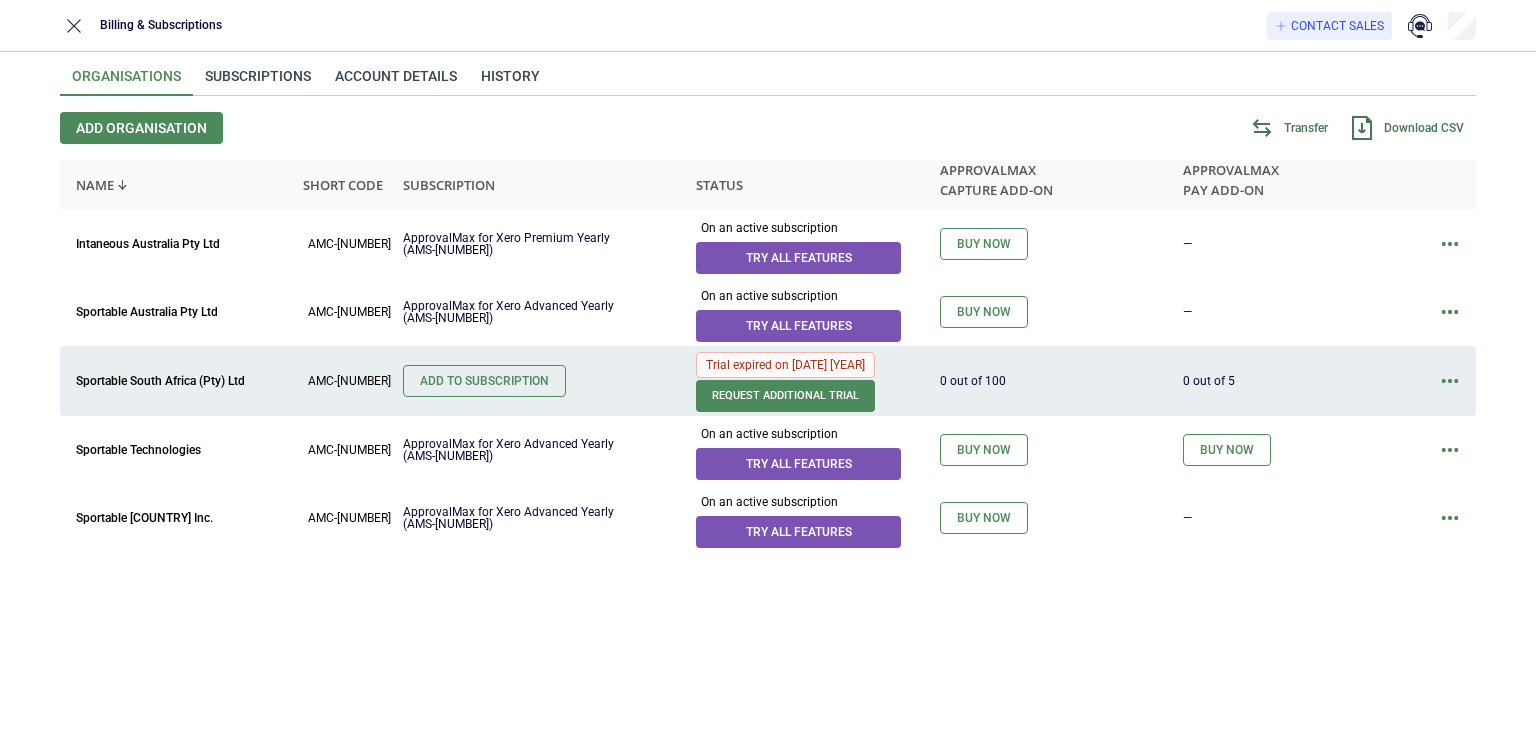 click at bounding box center [1450, 381] 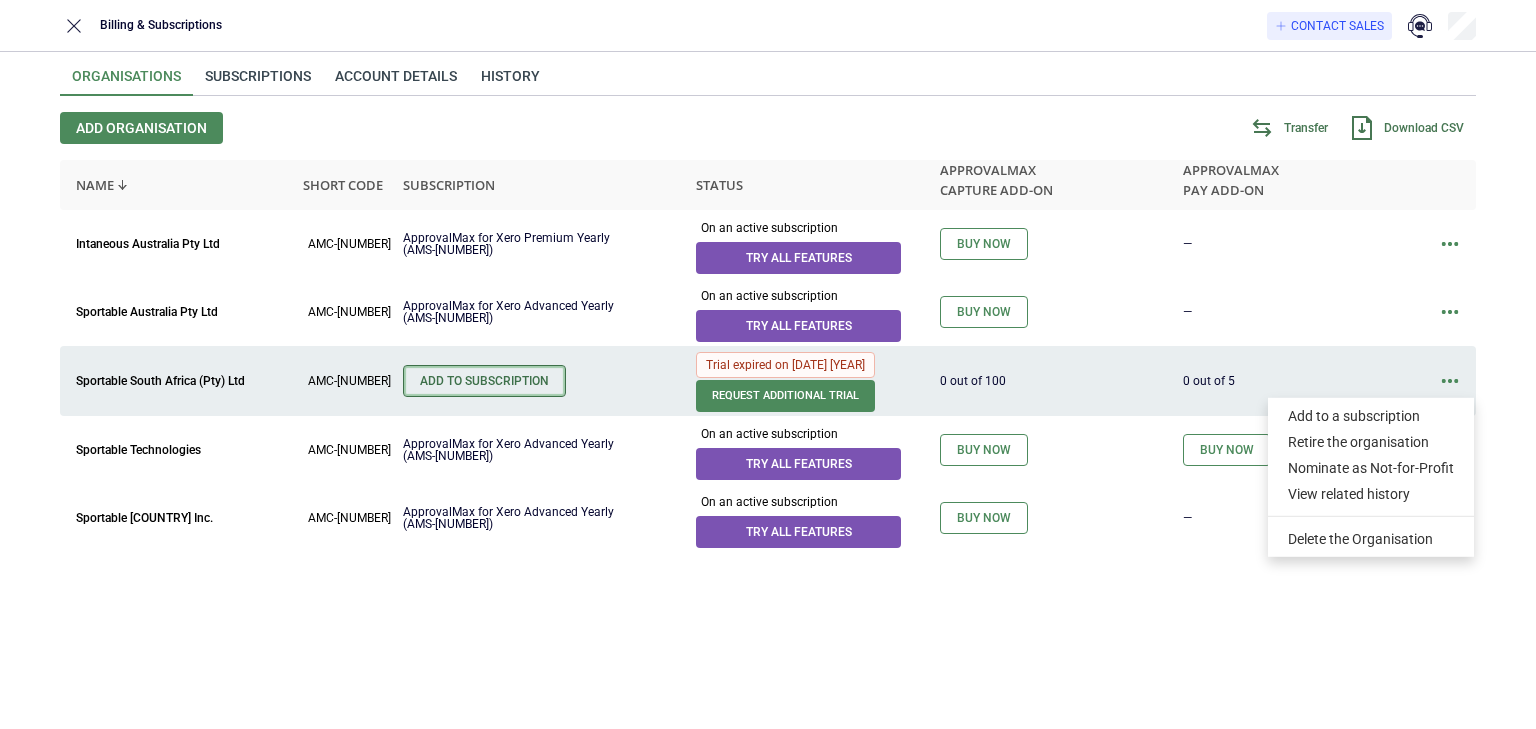 click on "Add to Subscription" at bounding box center (484, 381) 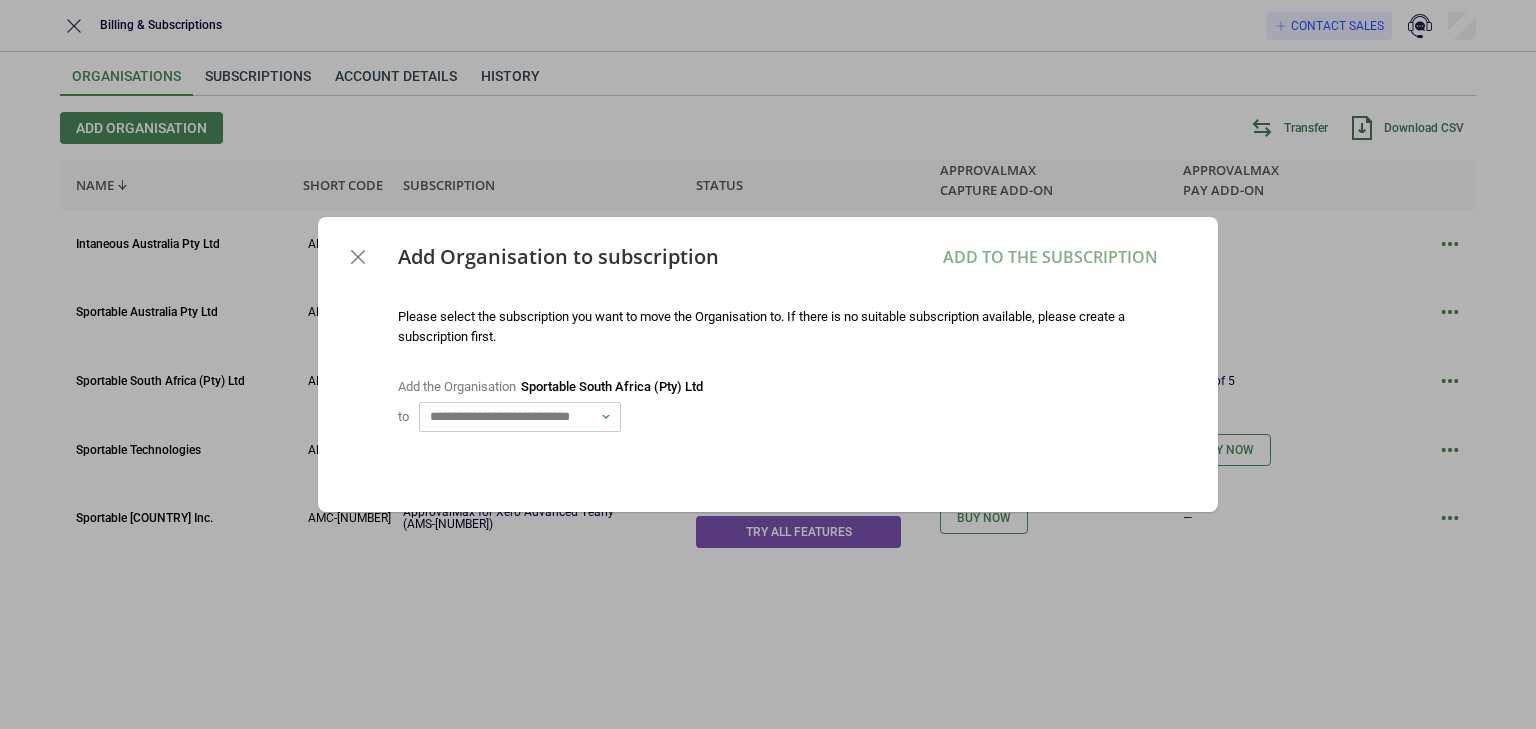 click on "**********" at bounding box center [511, 417] 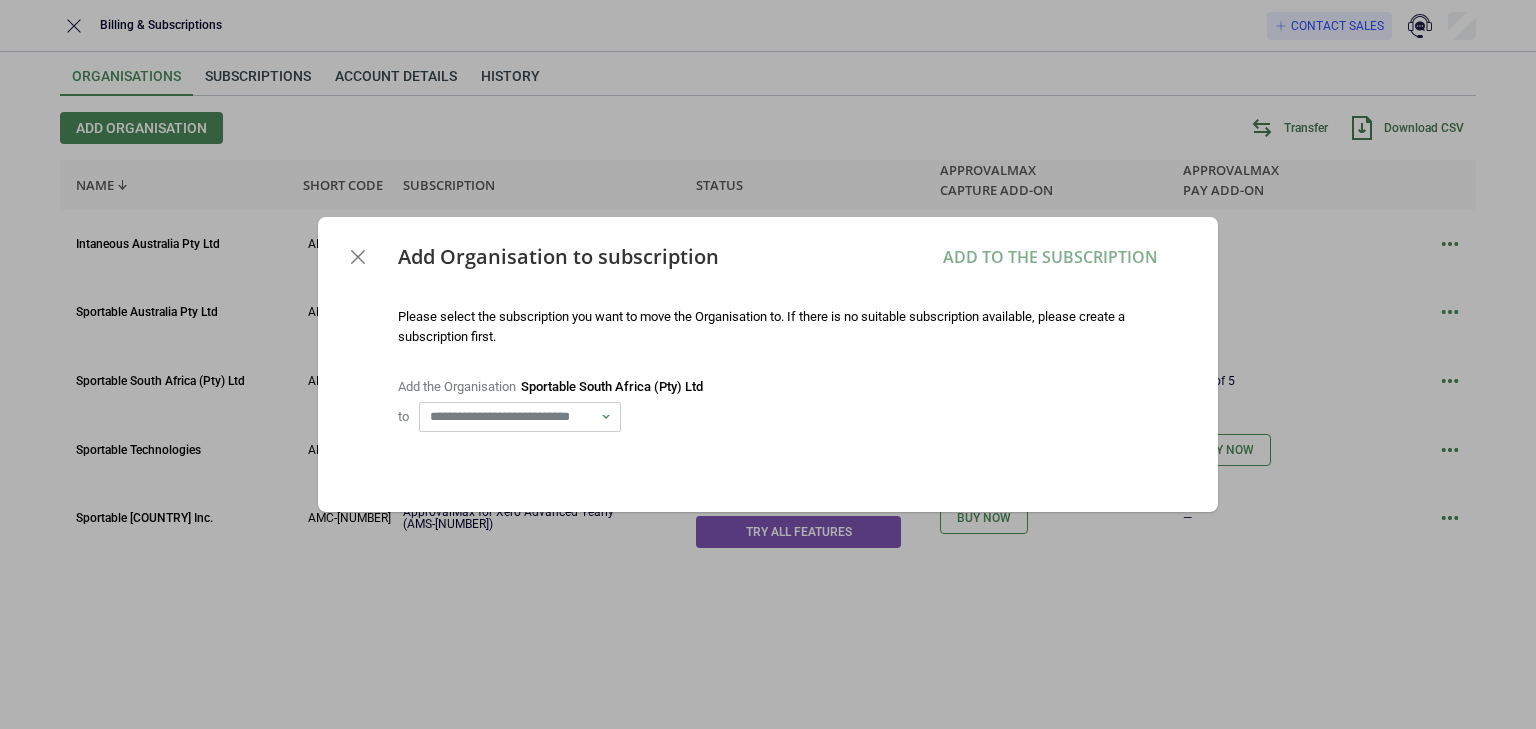 click on "Add the Organisation Sportable South Africa (Pty) Ltd" at bounding box center (773, 387) 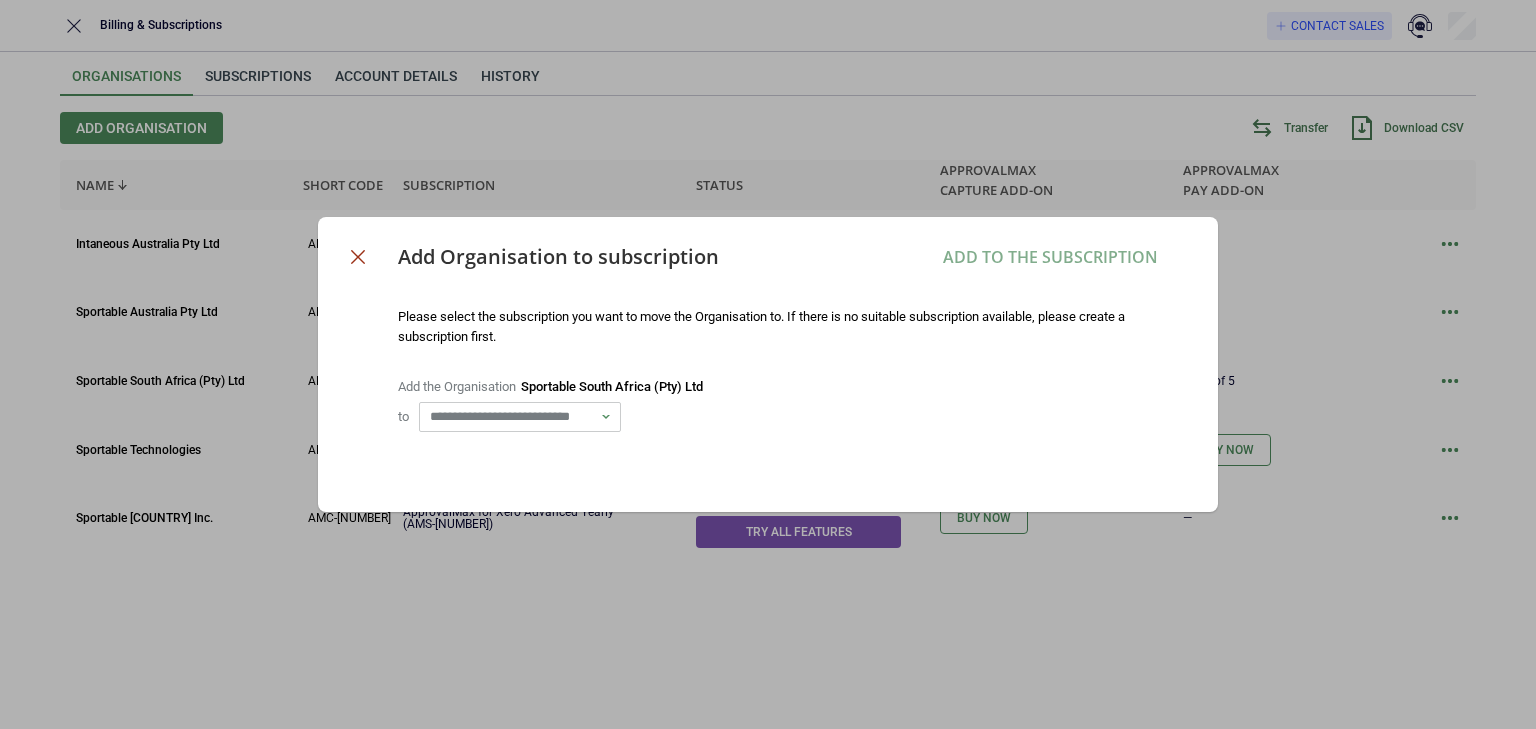drag, startPoint x: 357, startPoint y: 253, endPoint x: 380, endPoint y: 258, distance: 23.537205 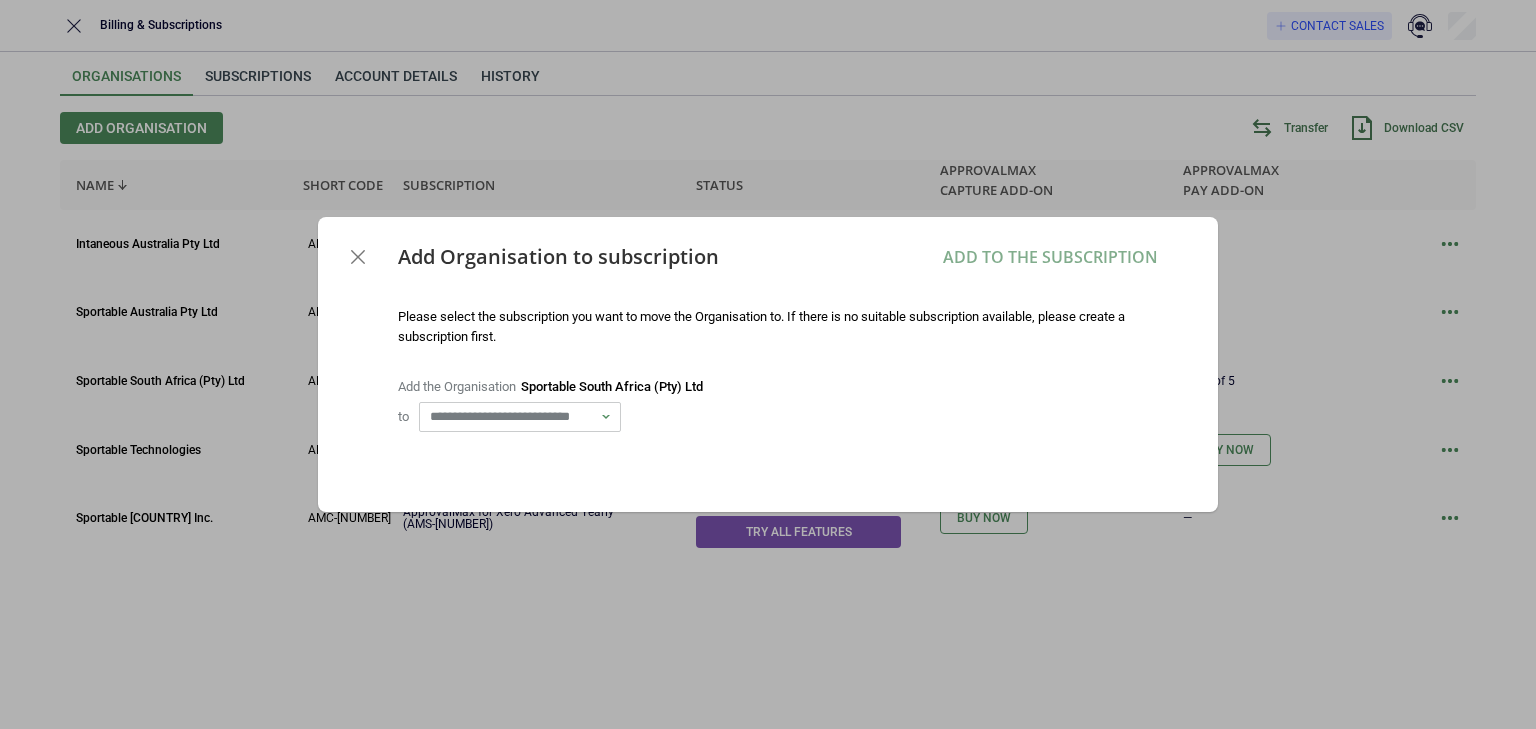 click 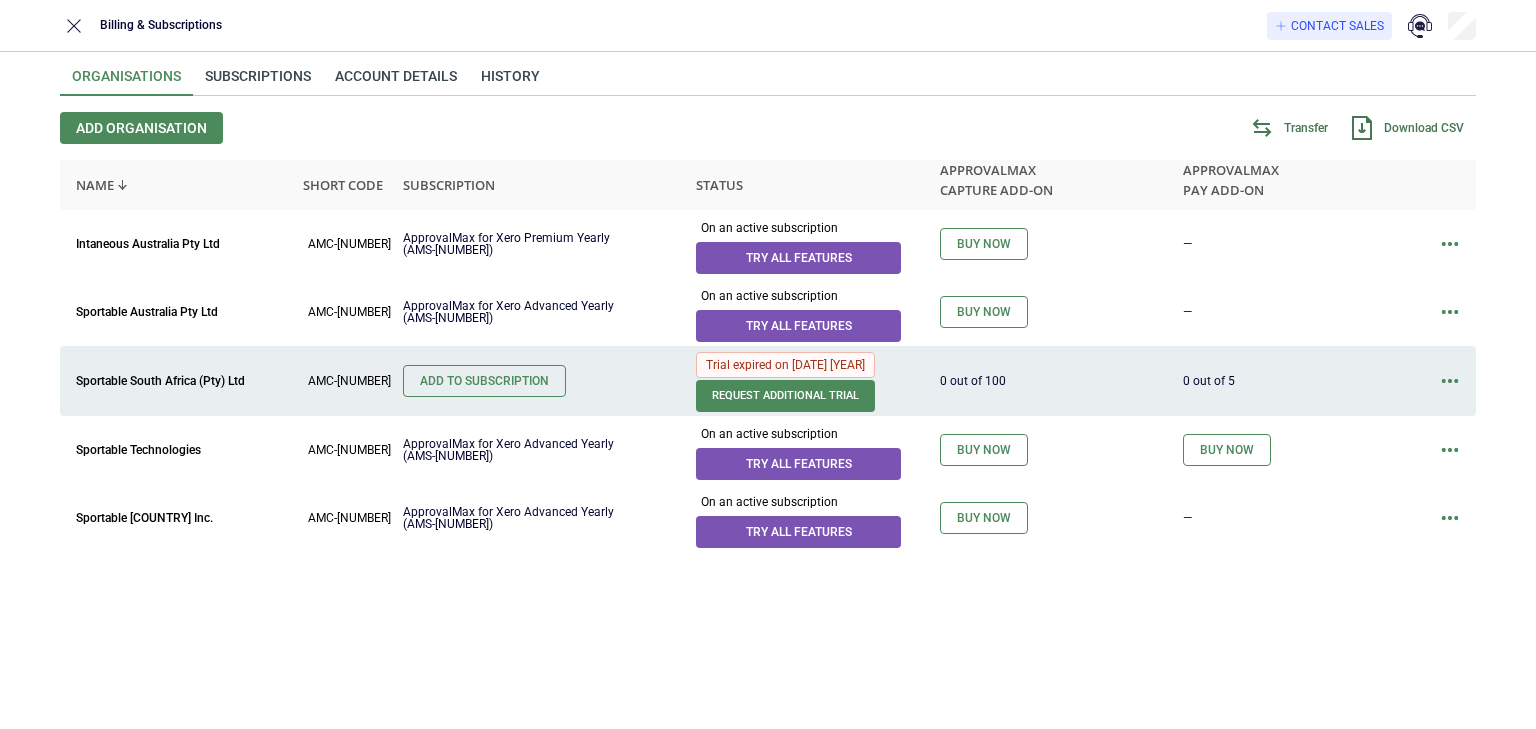 click at bounding box center (1450, 381) 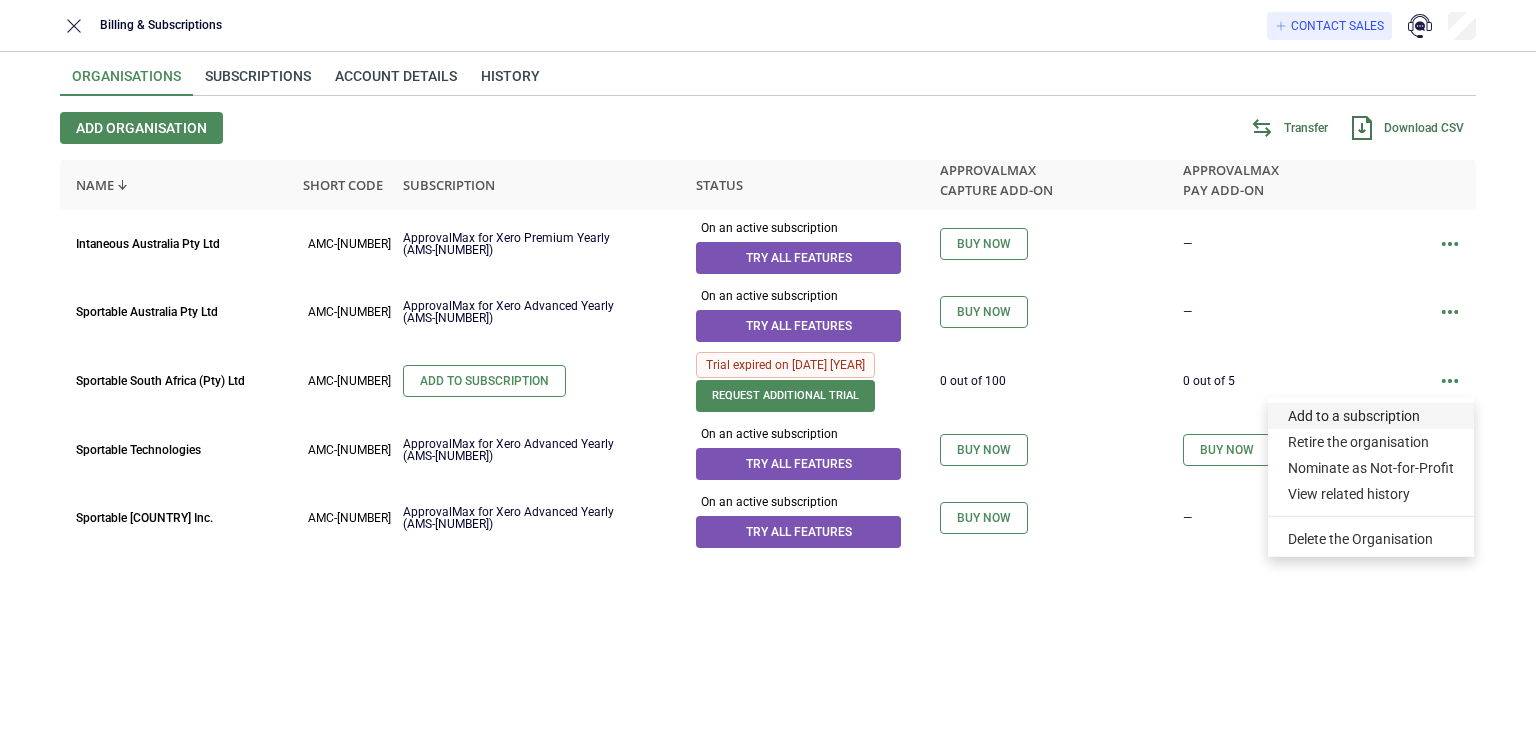 click on "Add to a subscription" at bounding box center [1371, 416] 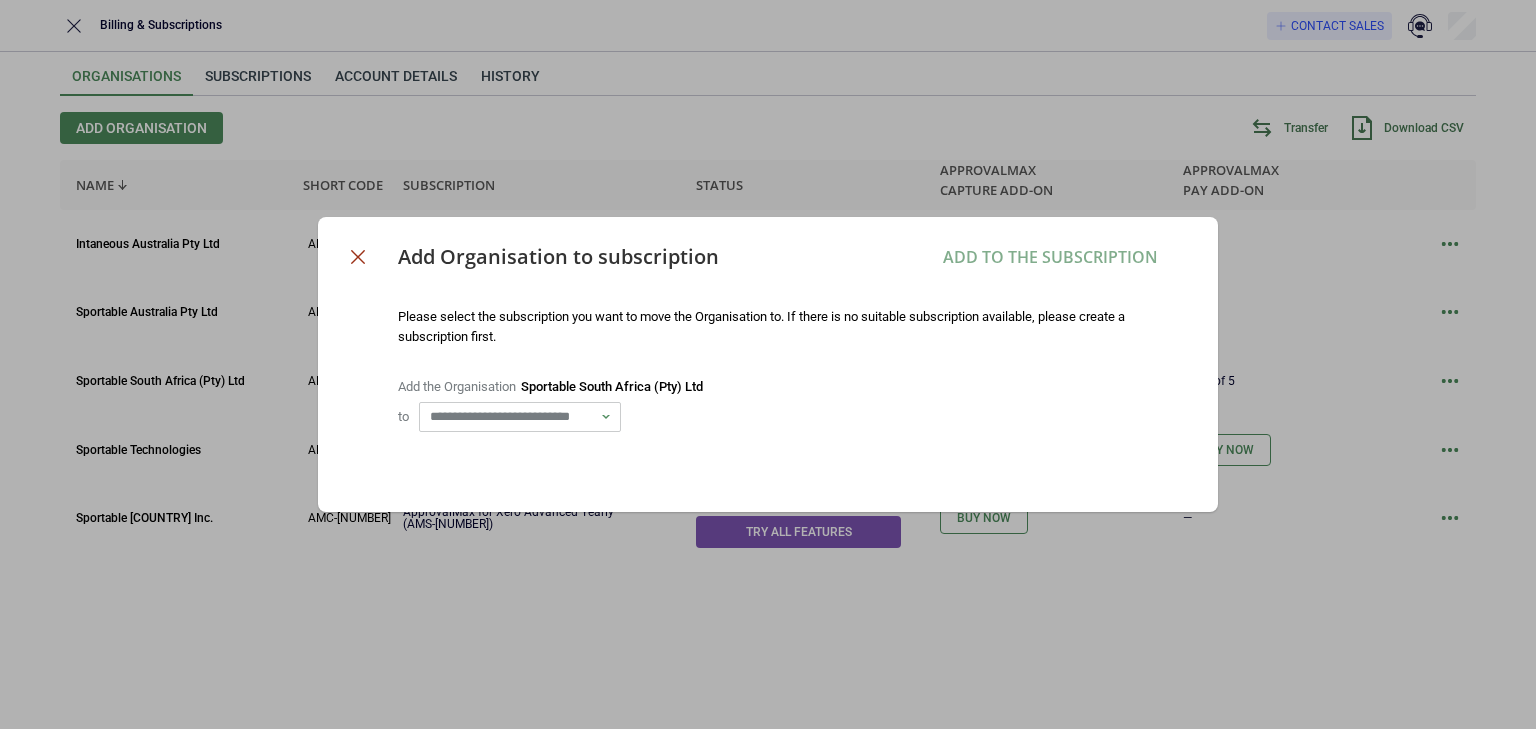 click 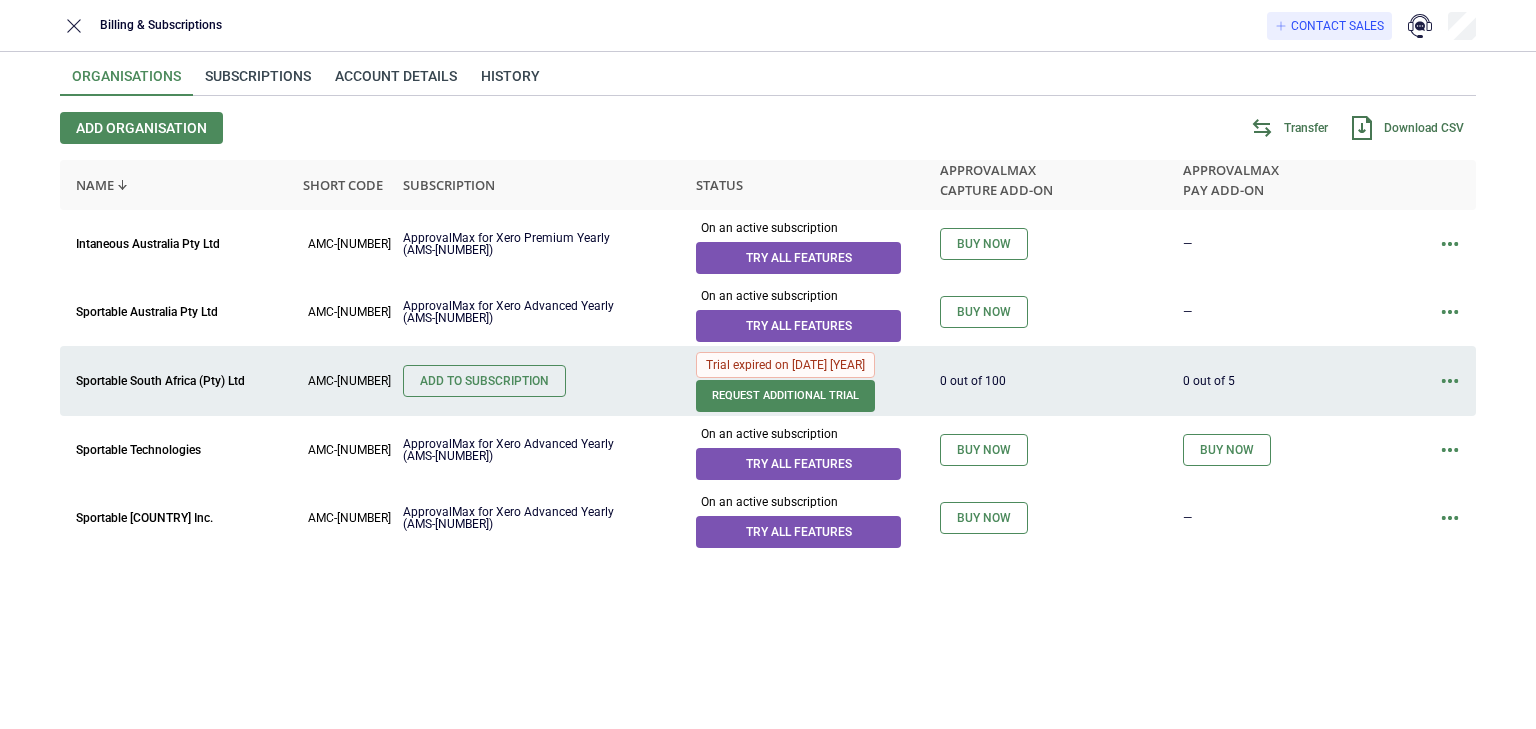 click at bounding box center (1450, 381) 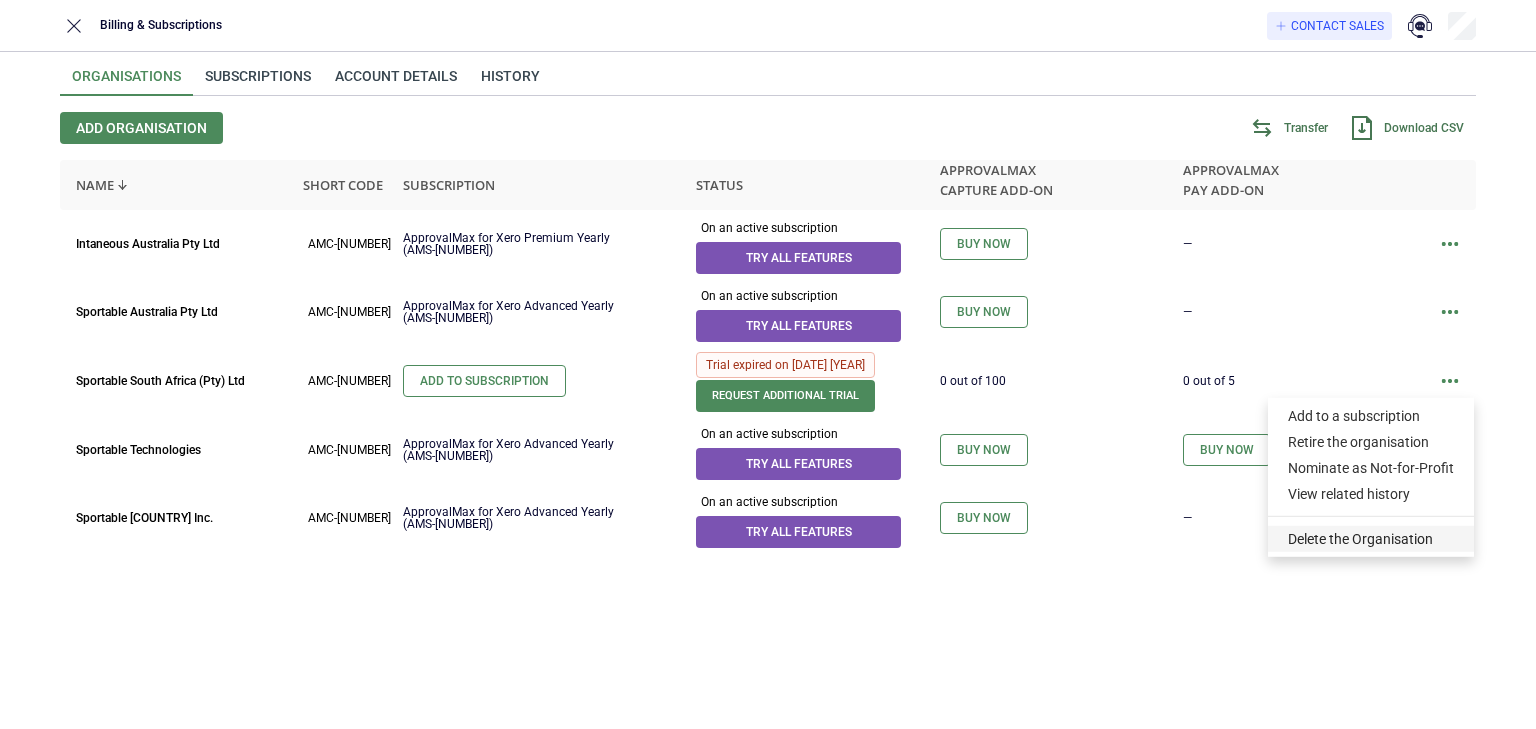 click on "Delete the Organisation" at bounding box center [1371, 539] 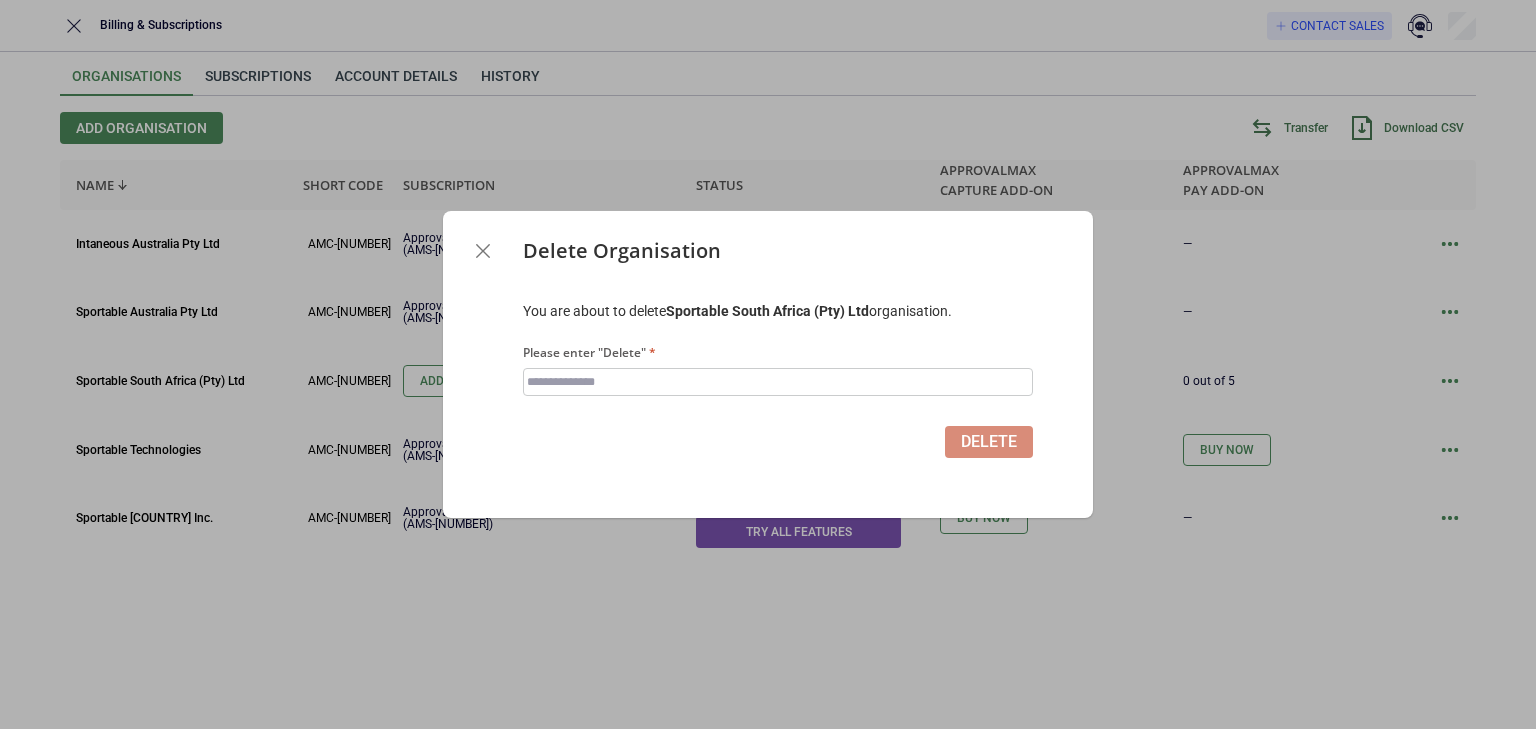 click on "Please enter "Delete"" at bounding box center (778, 382) 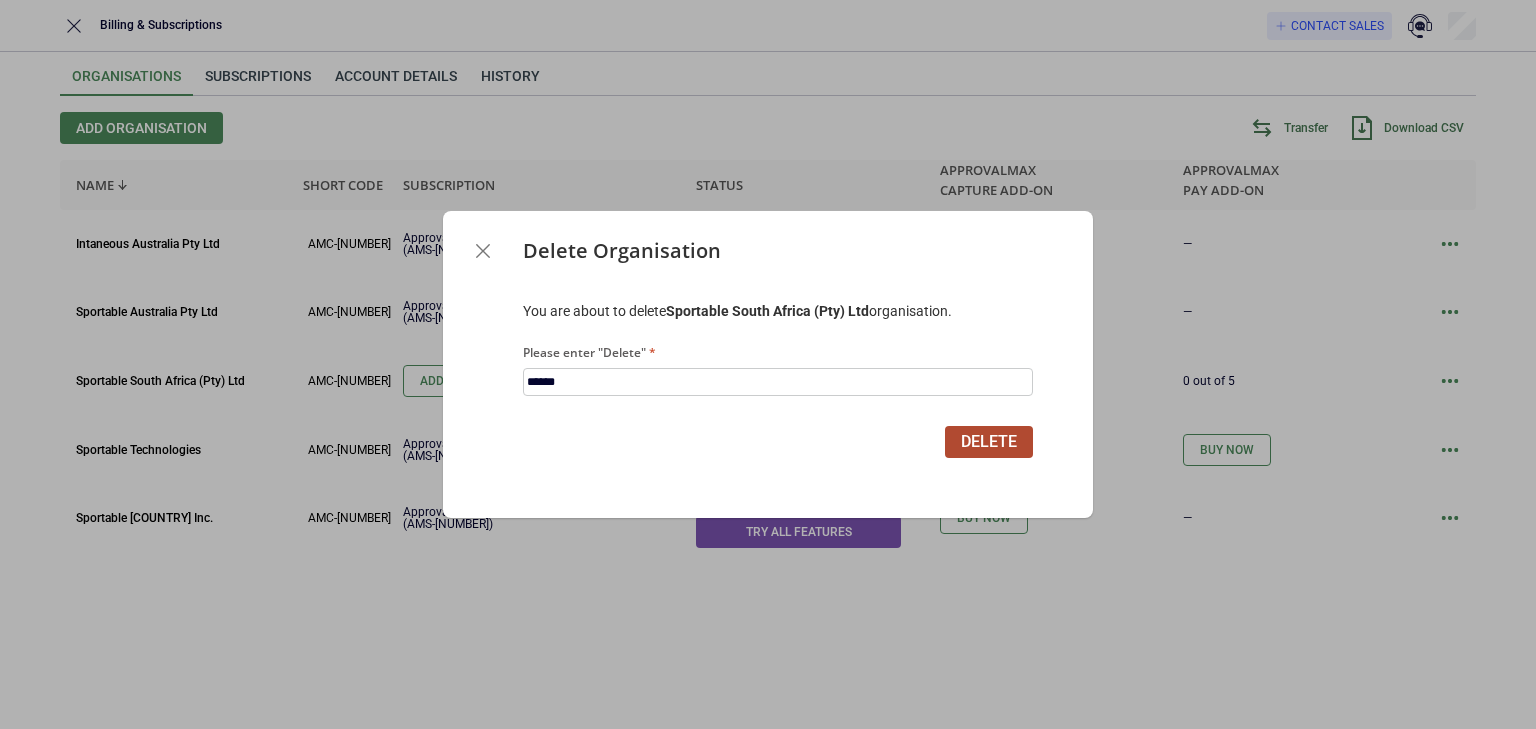 type on "******" 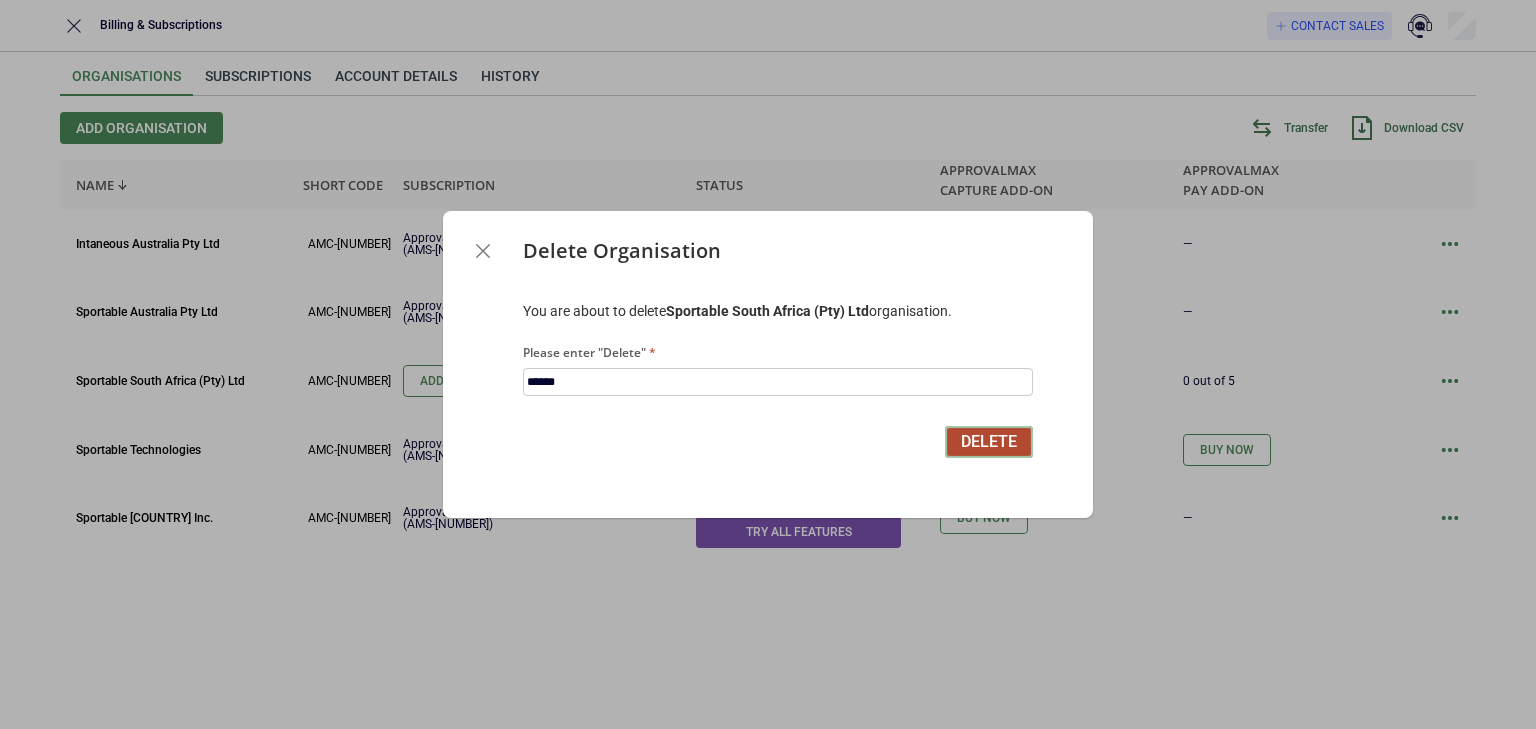 click on "Delete" at bounding box center (989, 442) 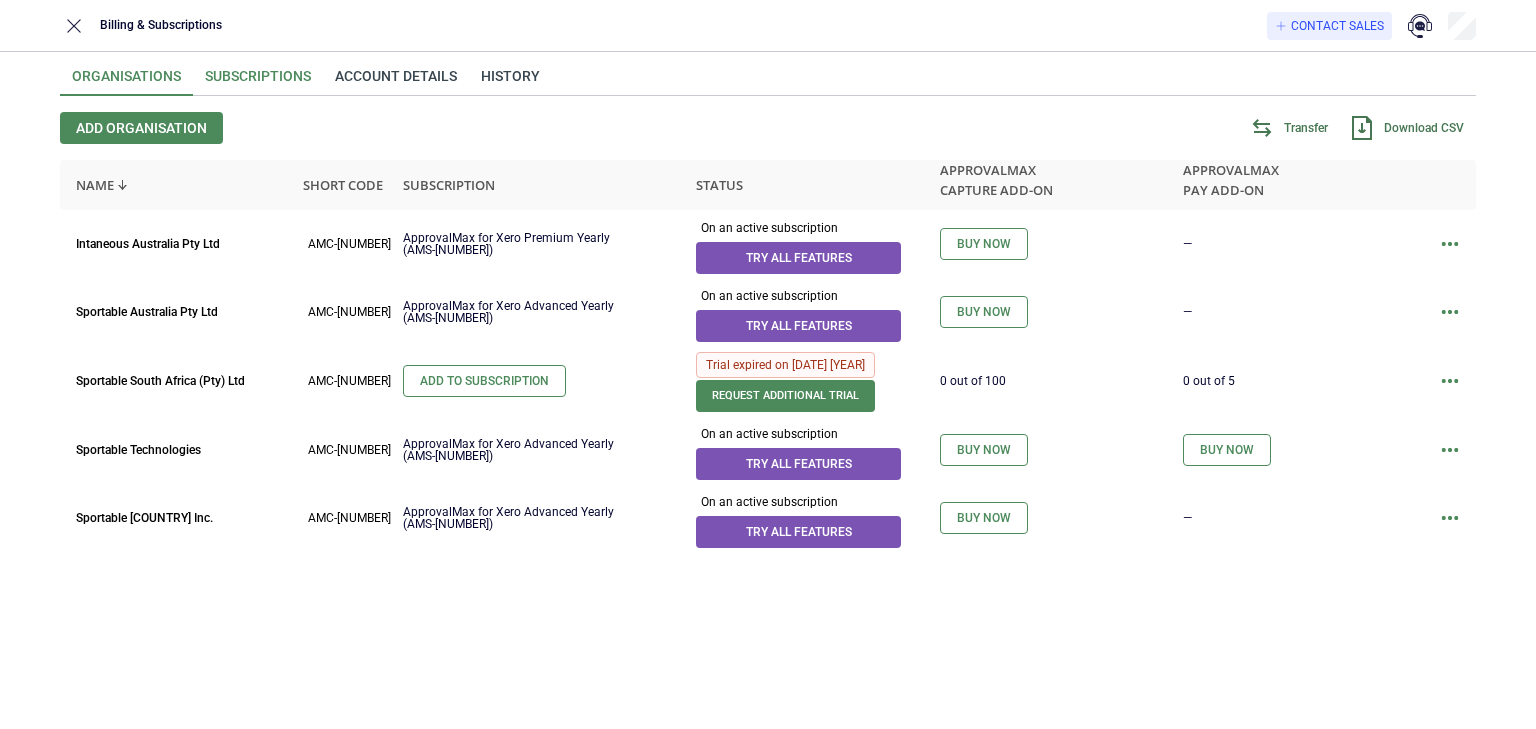 click on "Subscriptions" at bounding box center (258, 82) 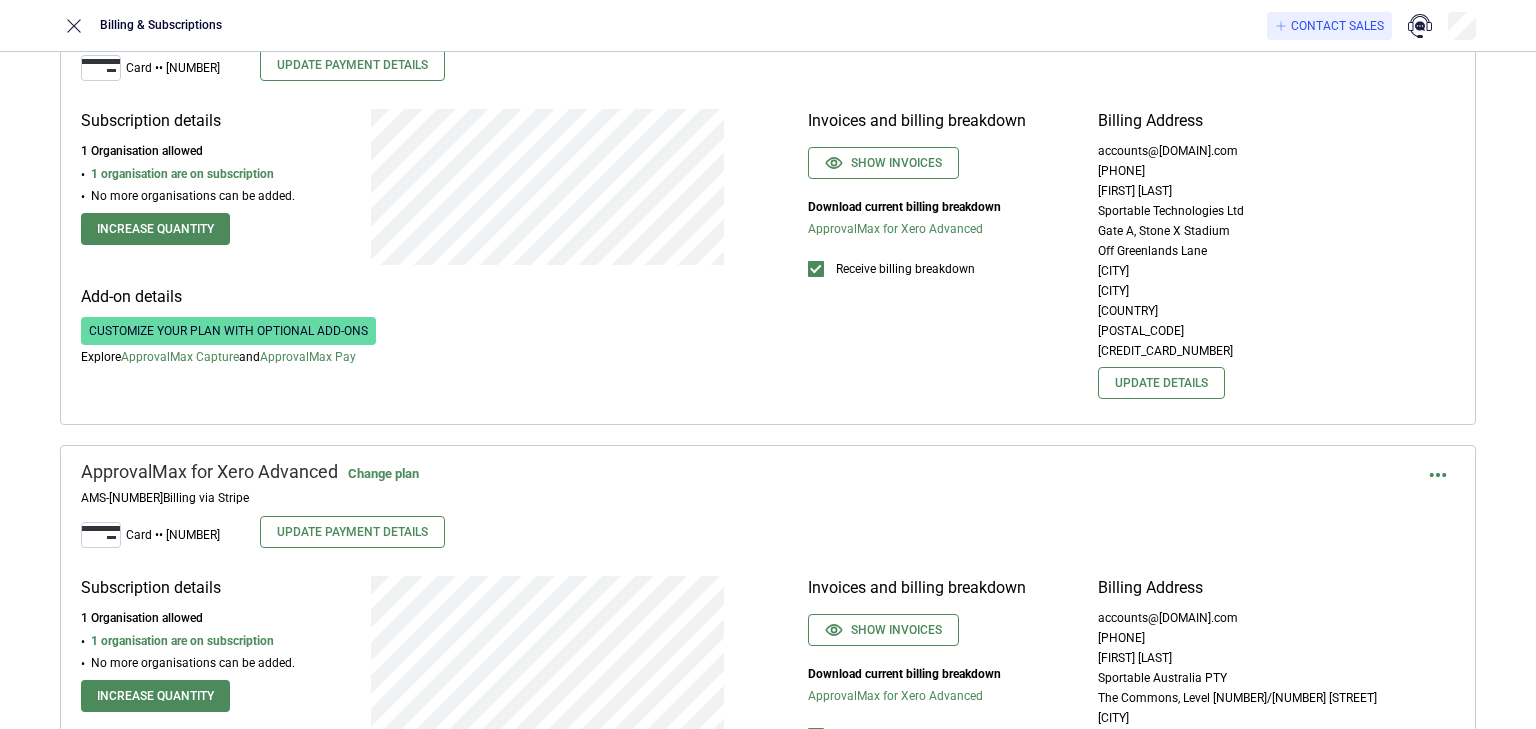 scroll, scrollTop: 0, scrollLeft: 0, axis: both 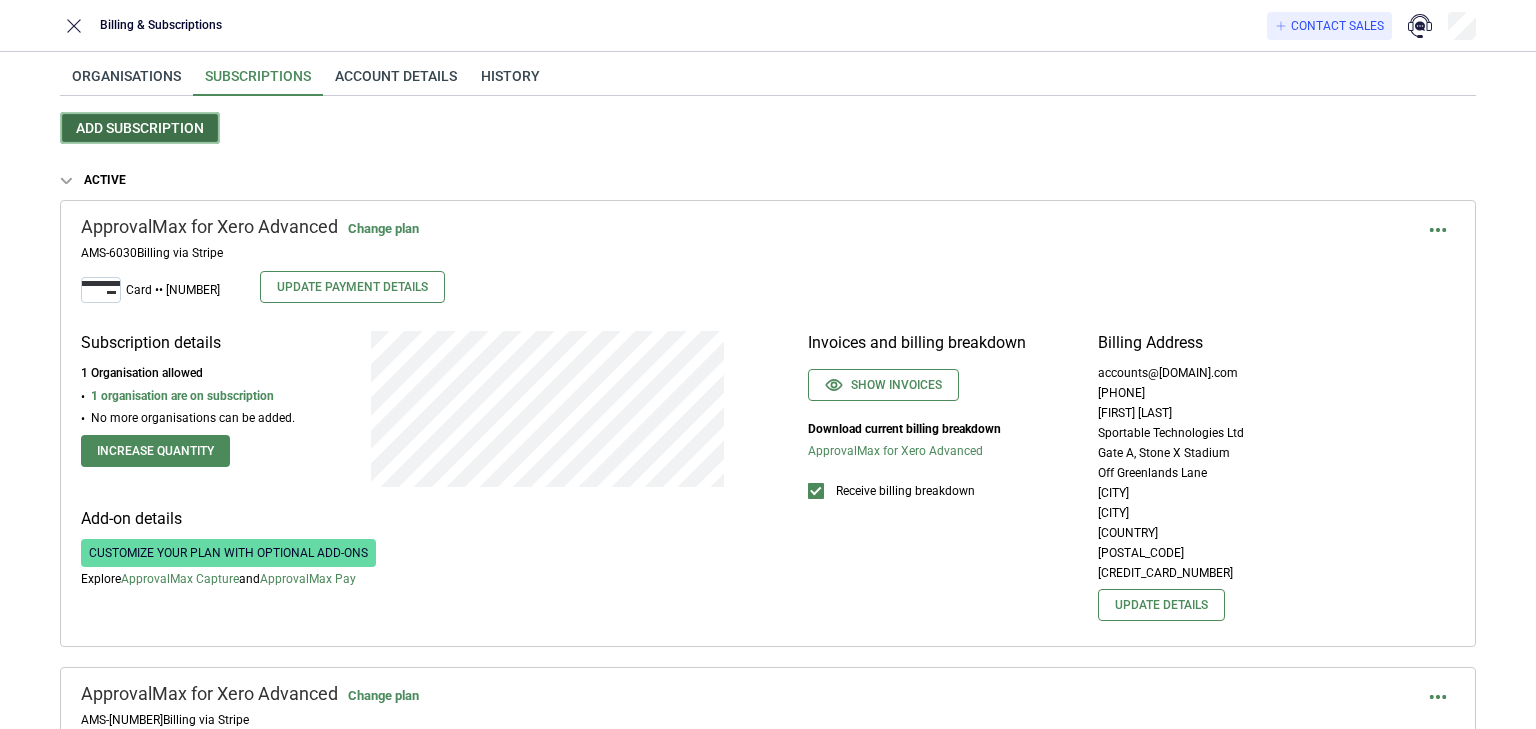 click on "Add subscription" at bounding box center (140, 128) 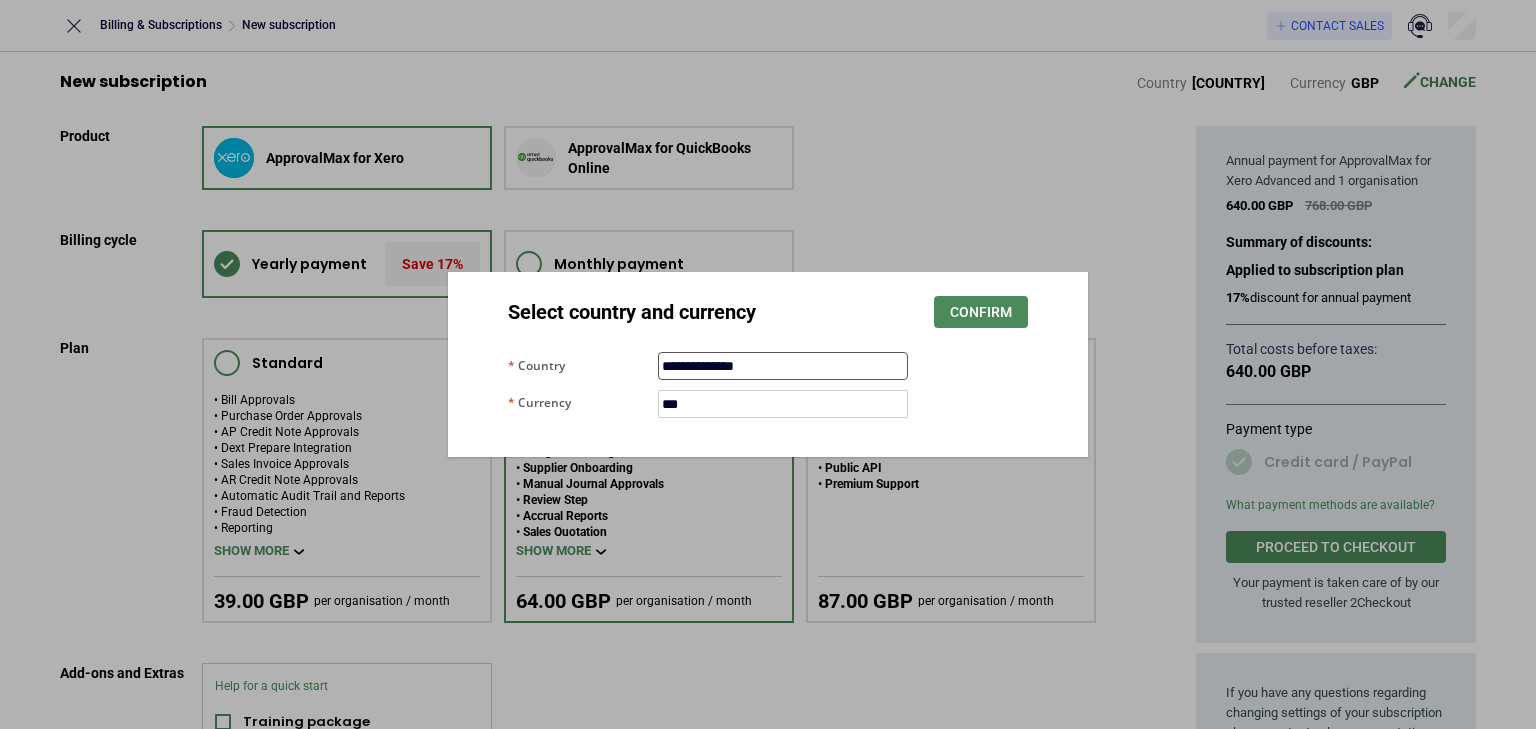 click on "**********" at bounding box center (783, 366) 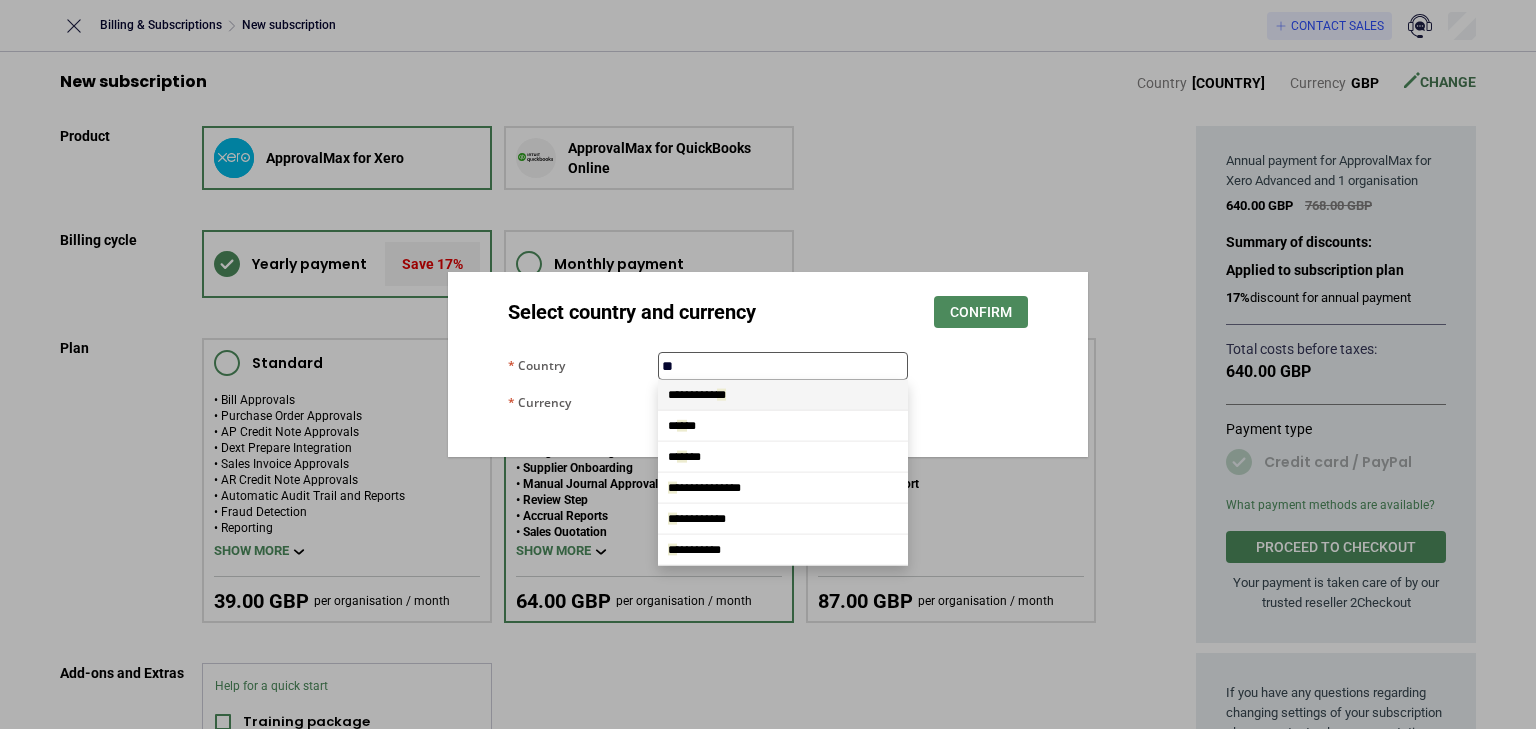 scroll, scrollTop: 0, scrollLeft: 0, axis: both 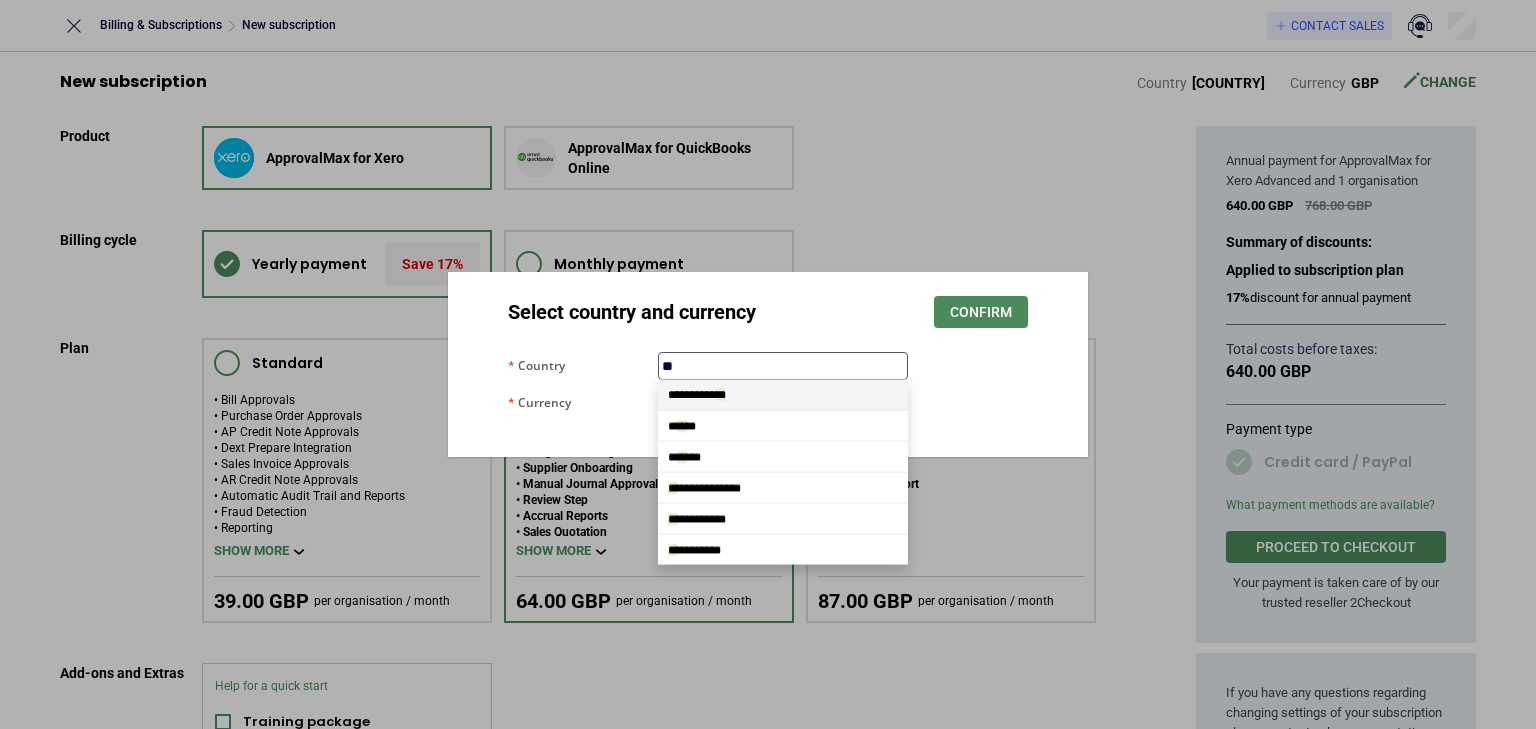 type on "***" 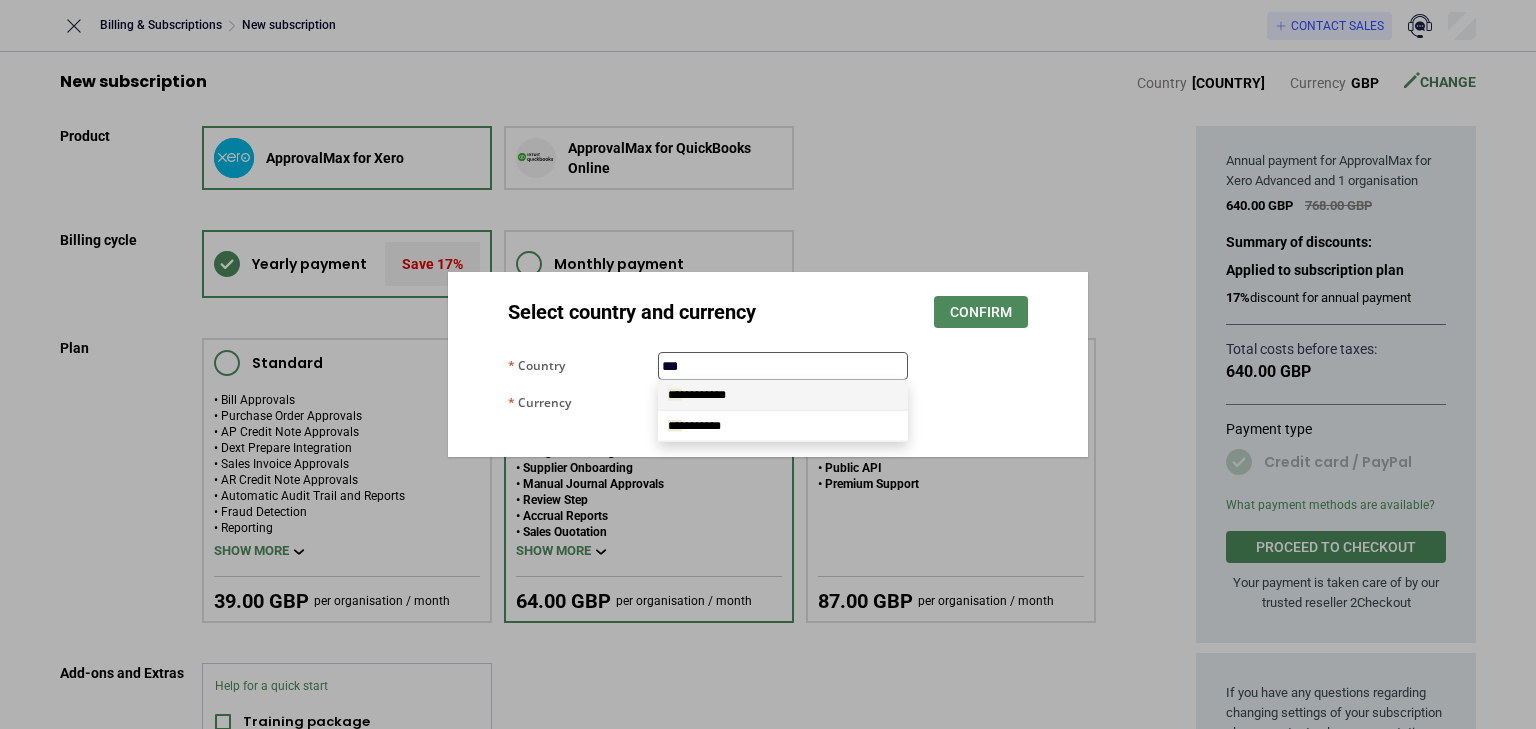 click on "*** *********" at bounding box center (783, 395) 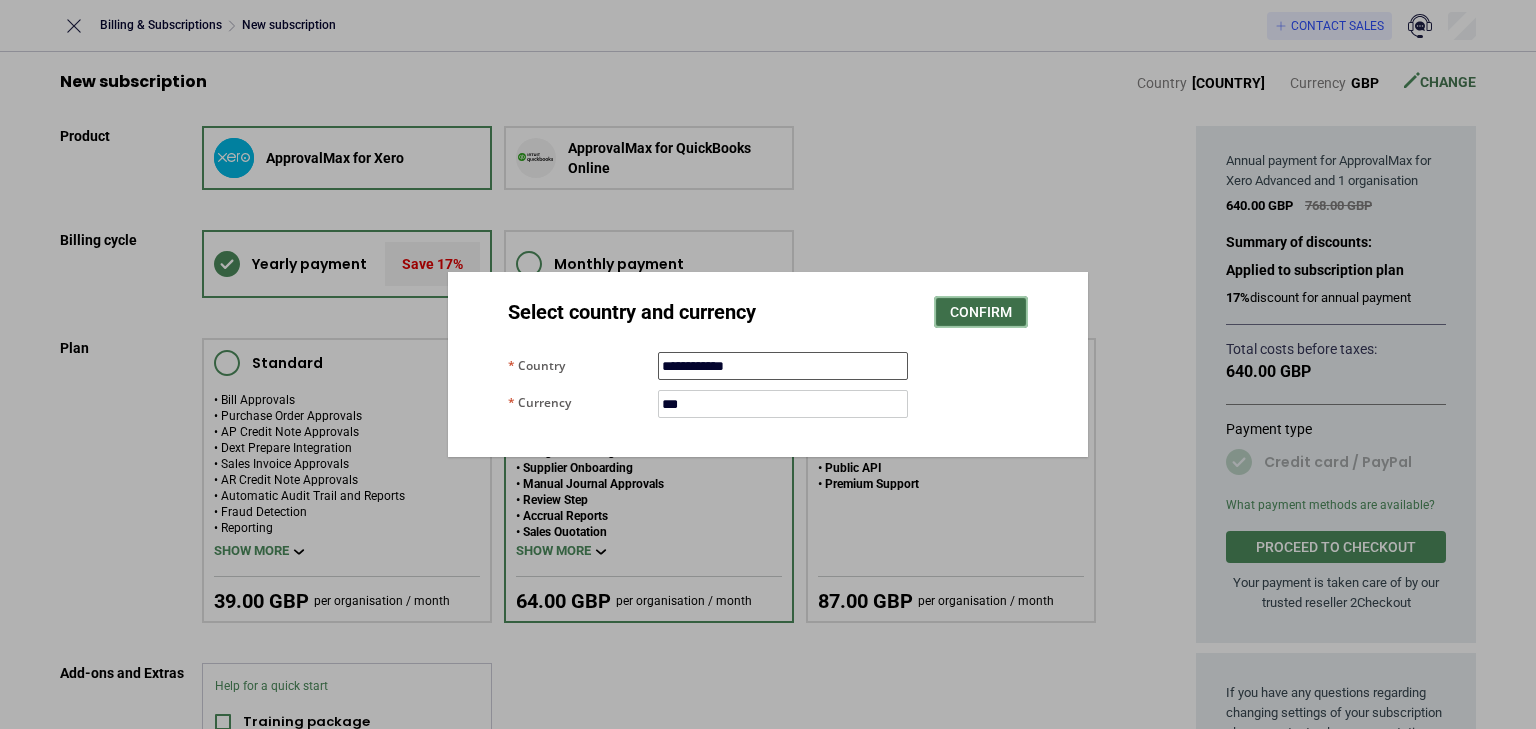 type on "**********" 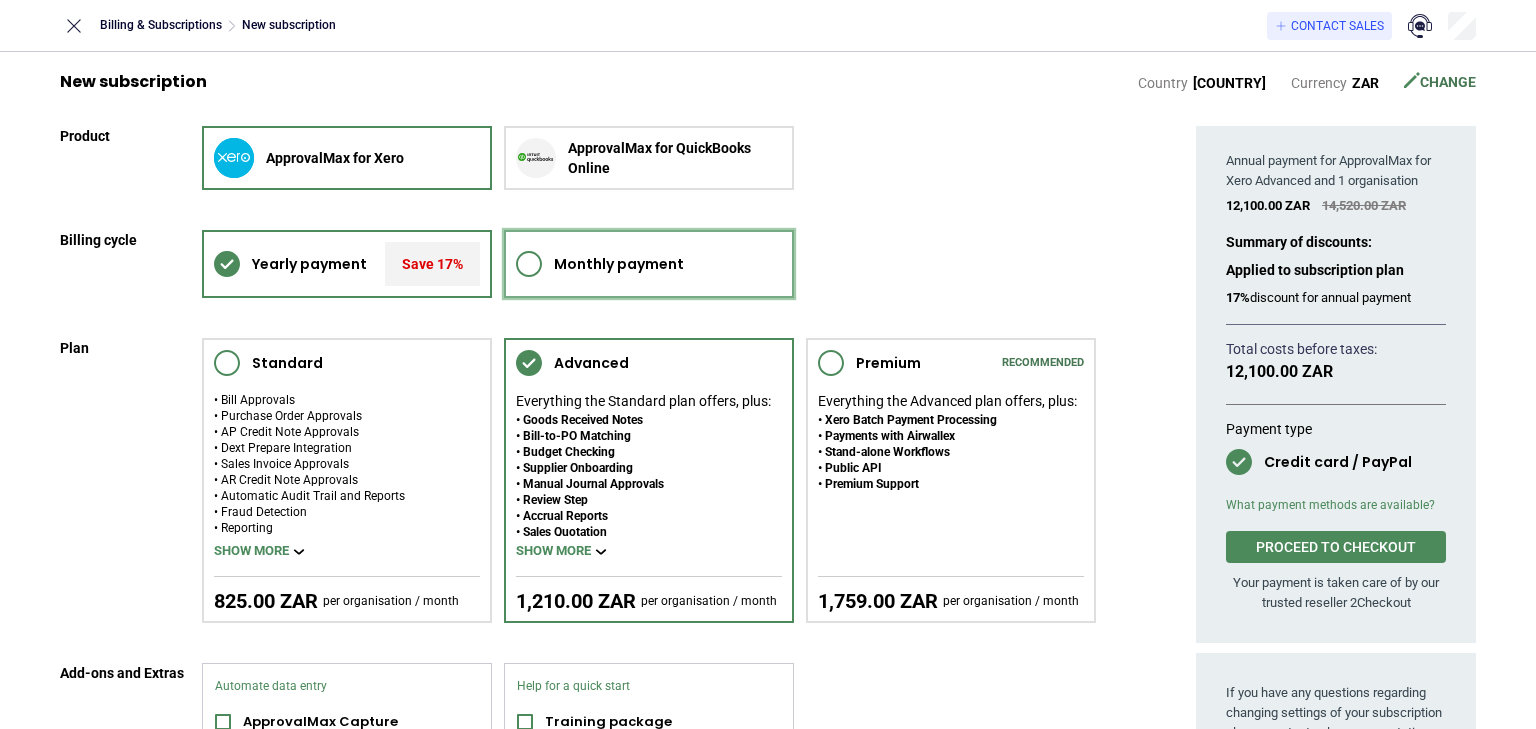 click on "Monthly payment" at bounding box center (619, 264) 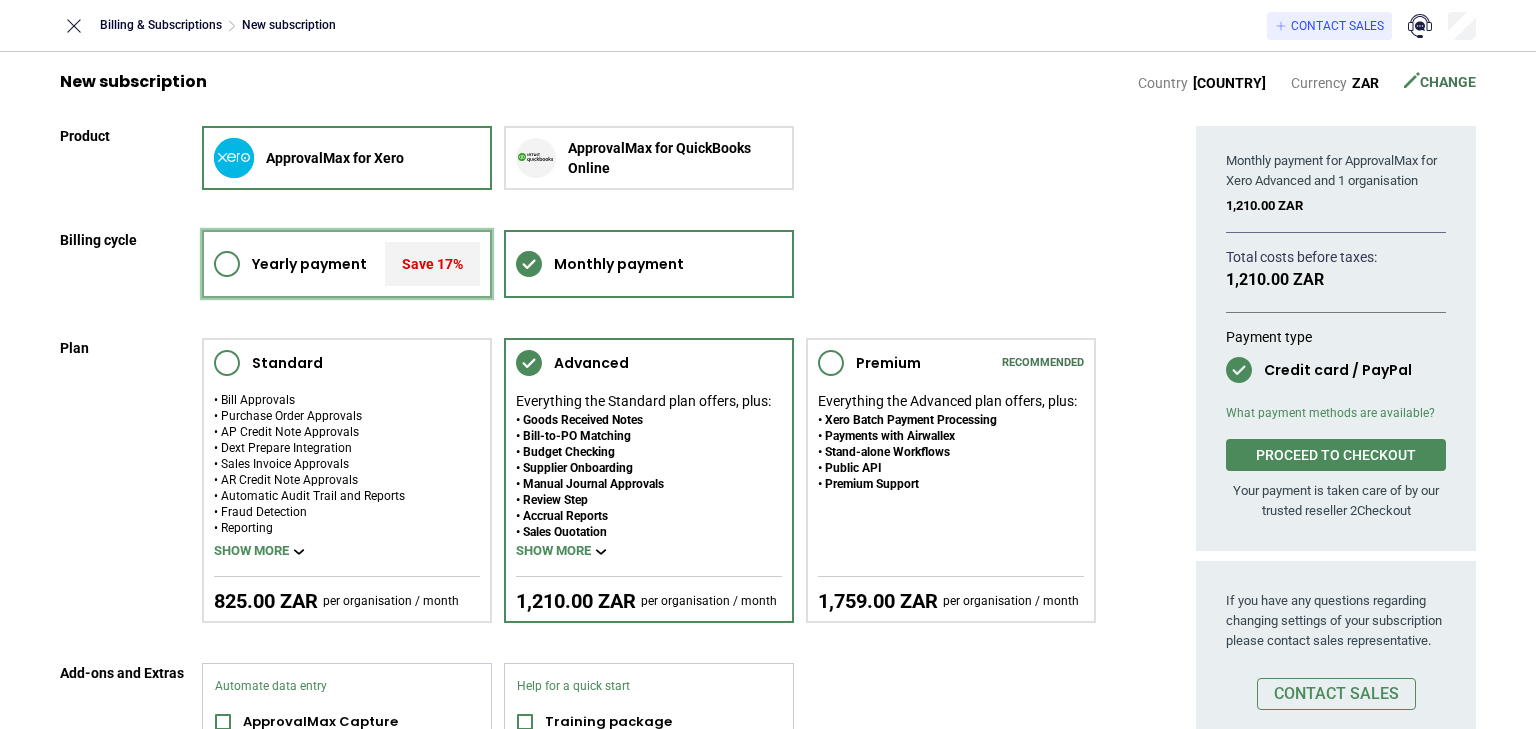 click on "Yearly payment" at bounding box center (309, 264) 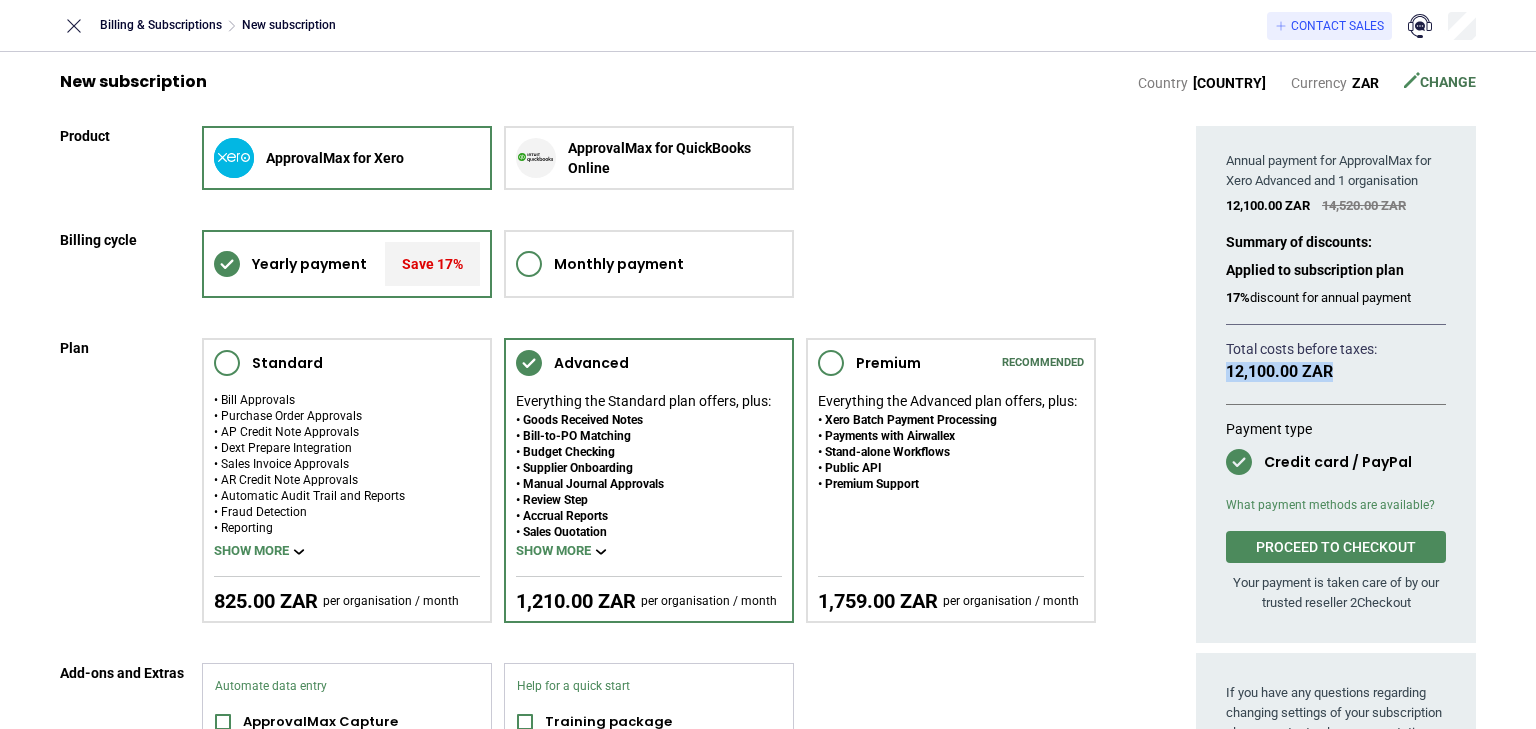 drag, startPoint x: 1228, startPoint y: 372, endPoint x: 1331, endPoint y: 371, distance: 103.00485 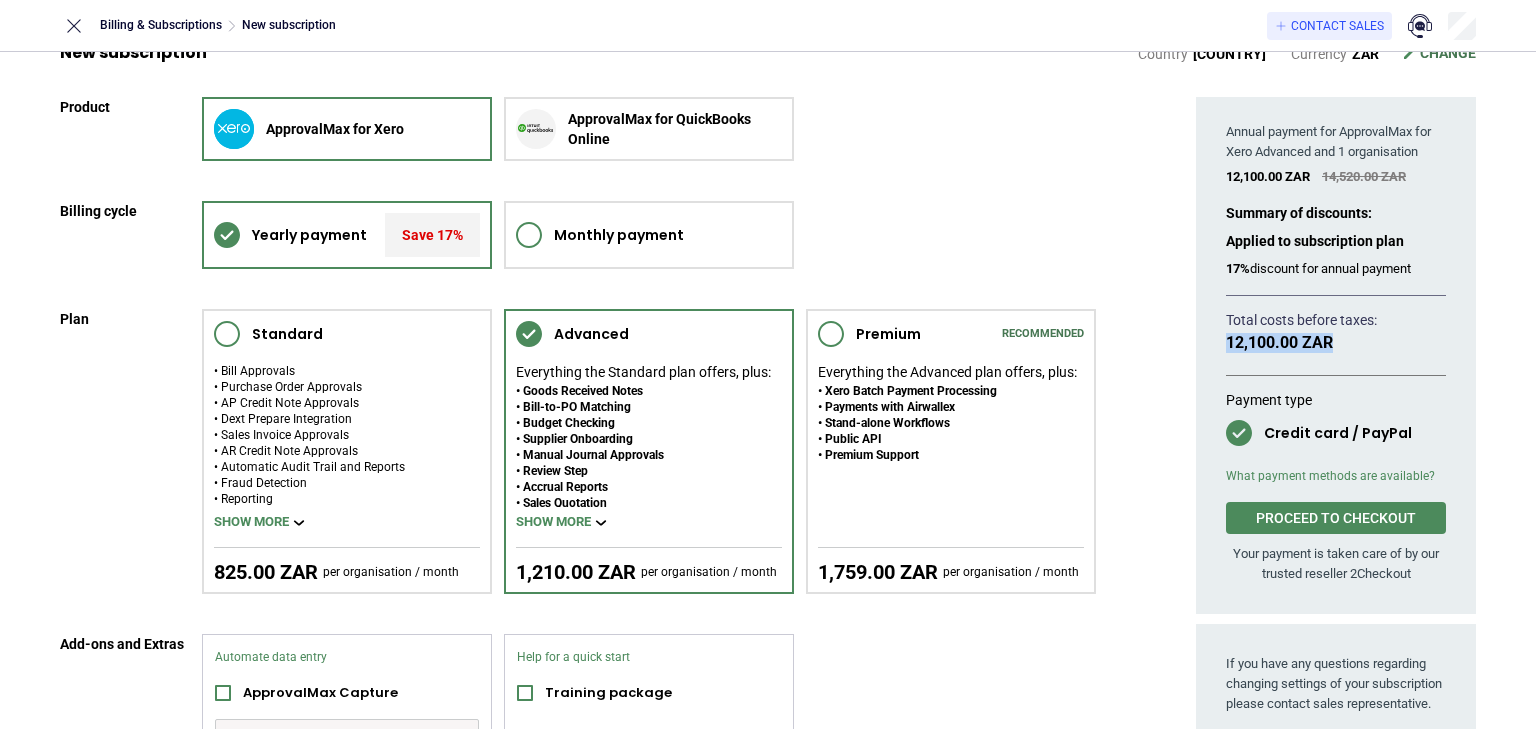 scroll, scrollTop: 0, scrollLeft: 0, axis: both 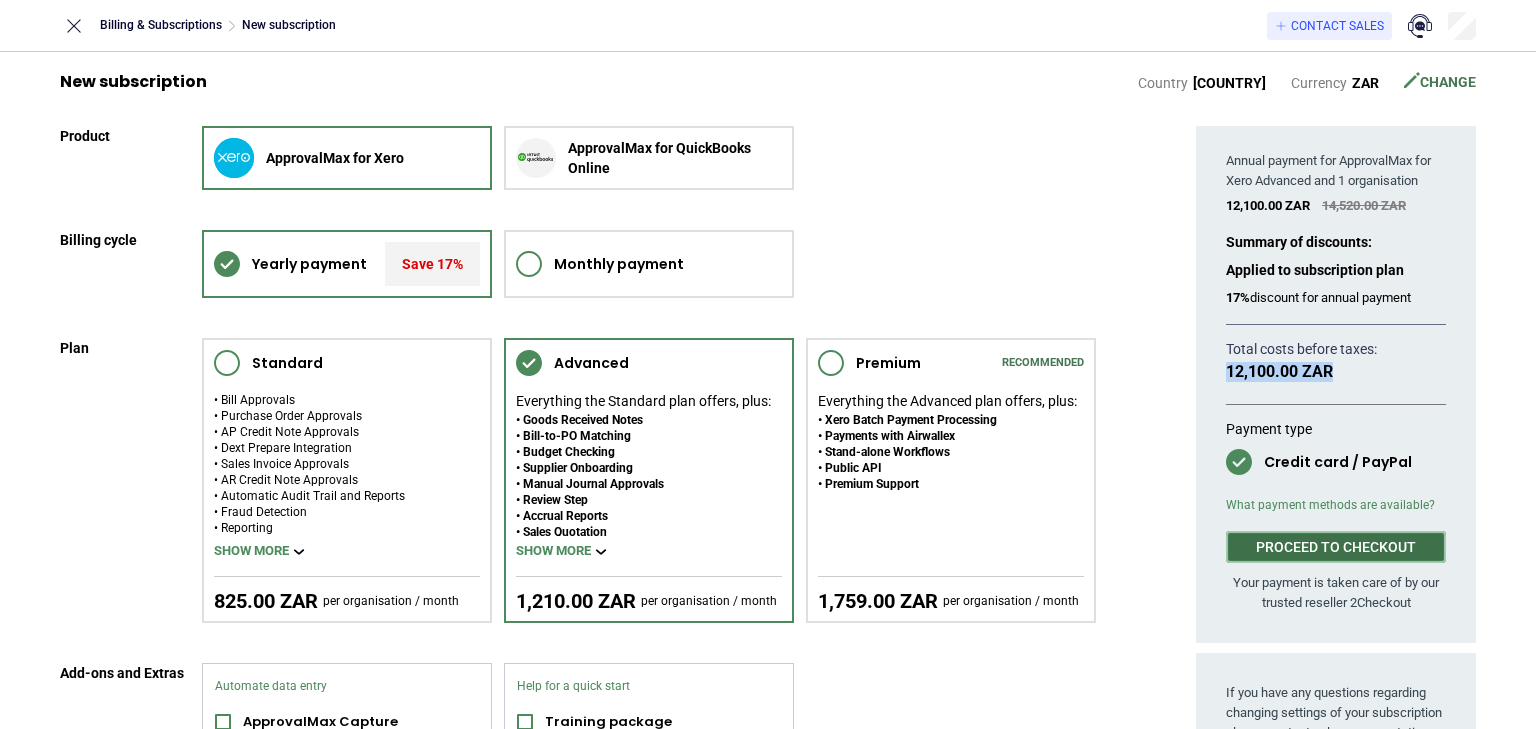 click on "PROCEED TO CHECKOUT" at bounding box center (1336, 547) 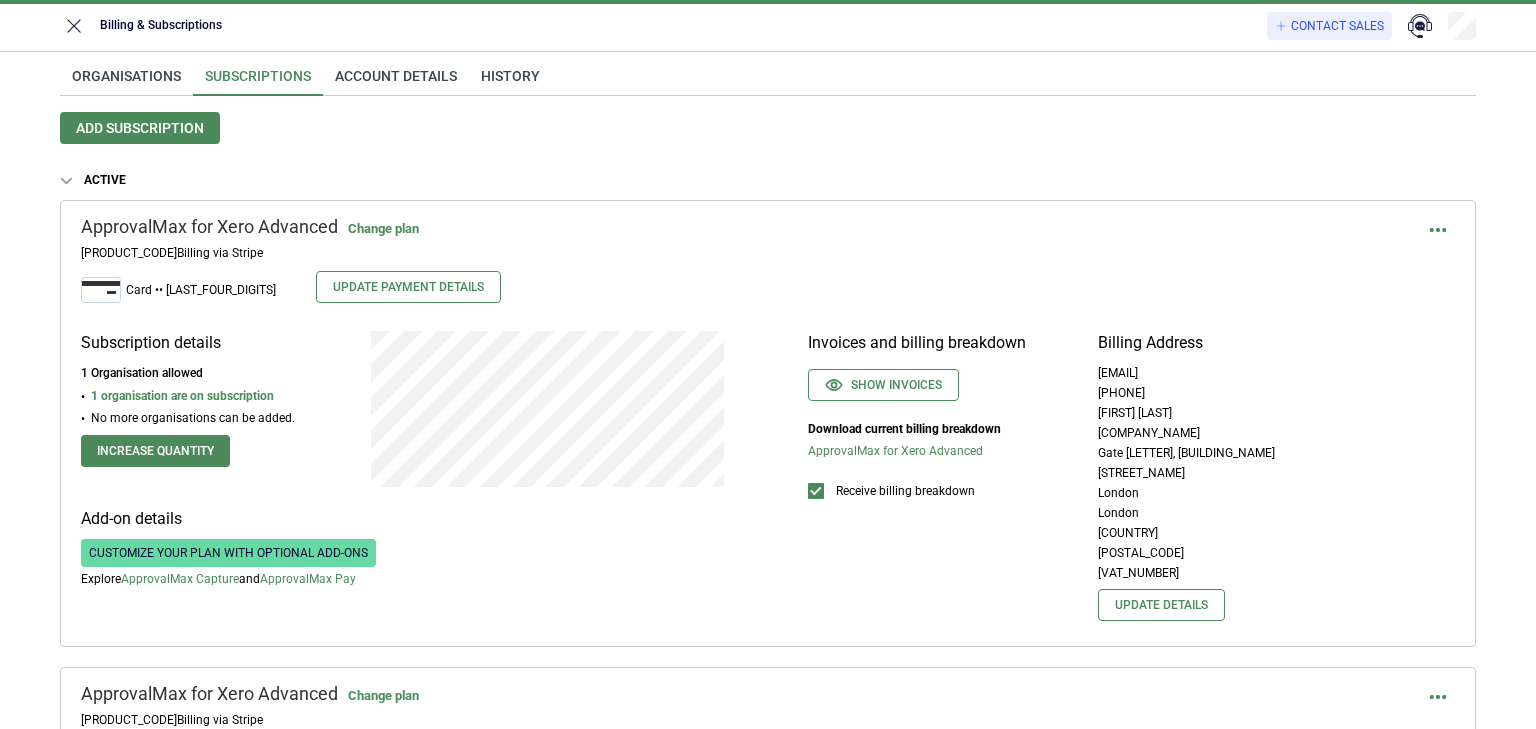 scroll, scrollTop: 0, scrollLeft: 0, axis: both 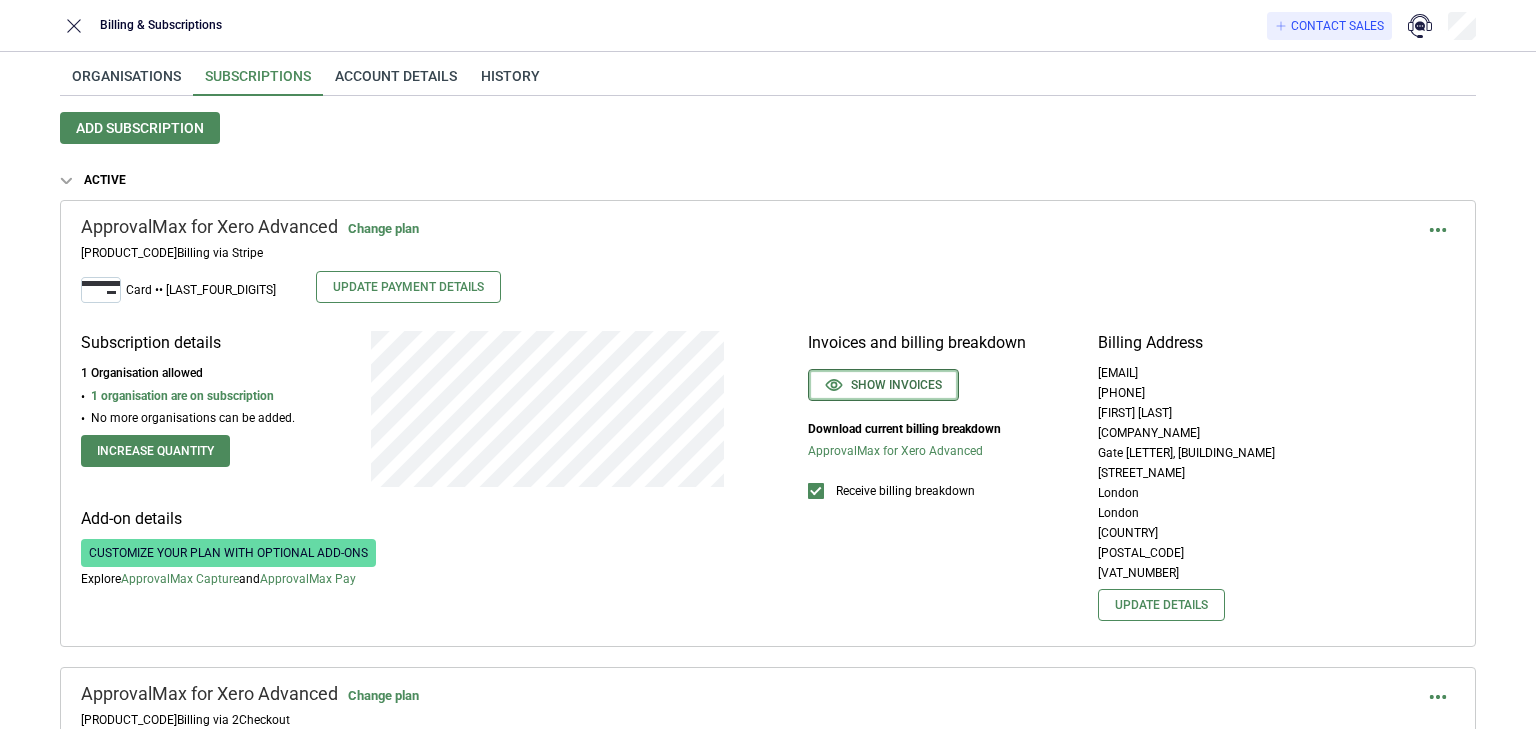 click on "Show invoices" at bounding box center [883, 385] 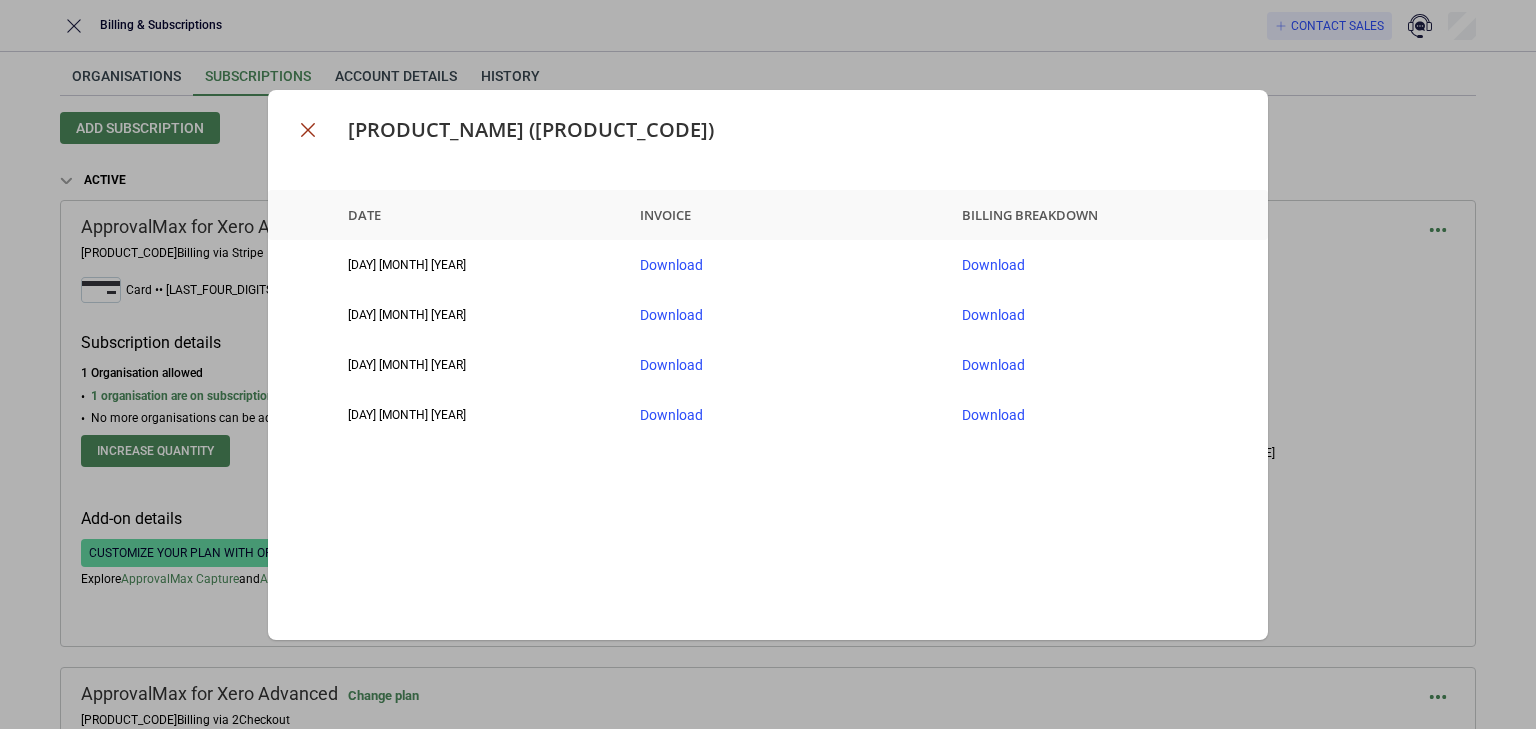 click 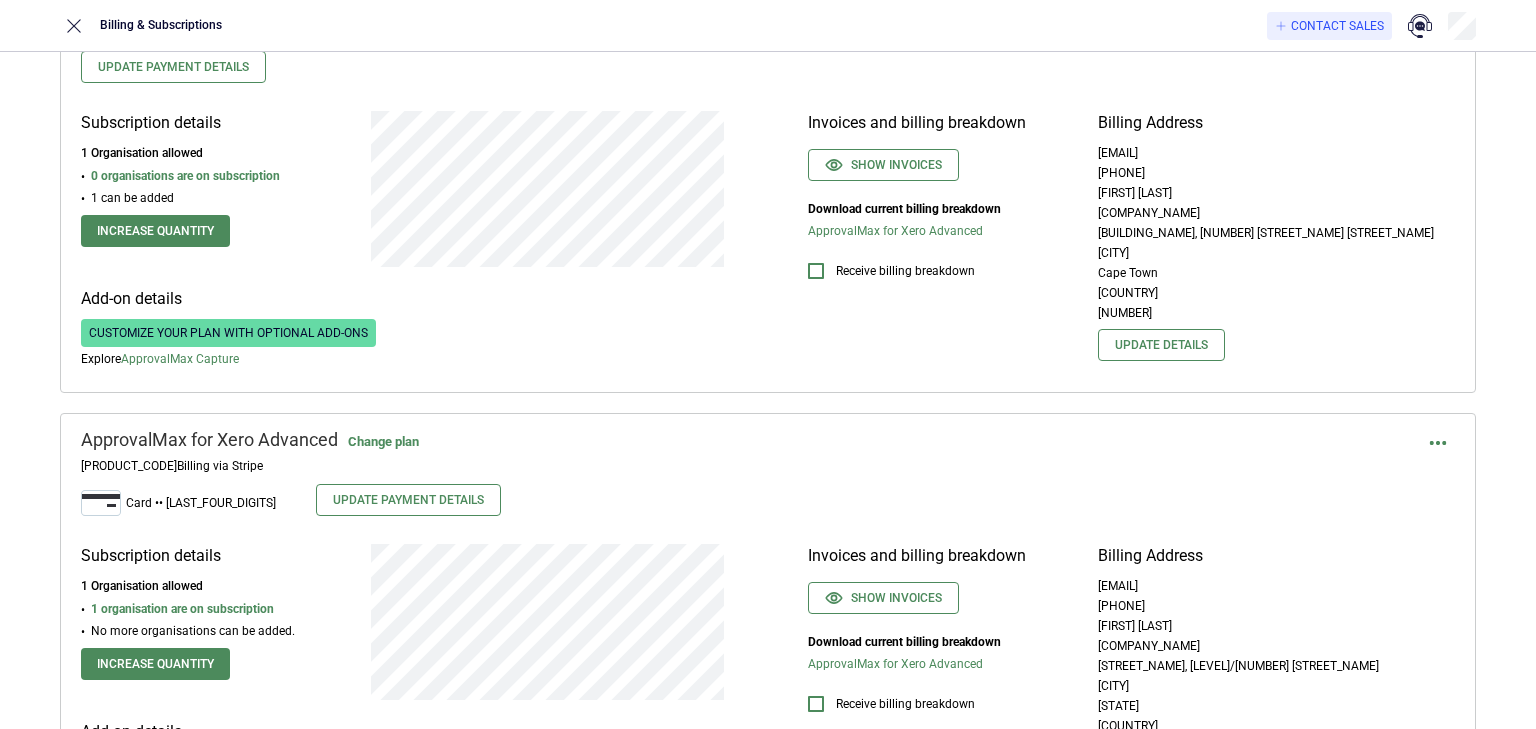 scroll, scrollTop: 500, scrollLeft: 0, axis: vertical 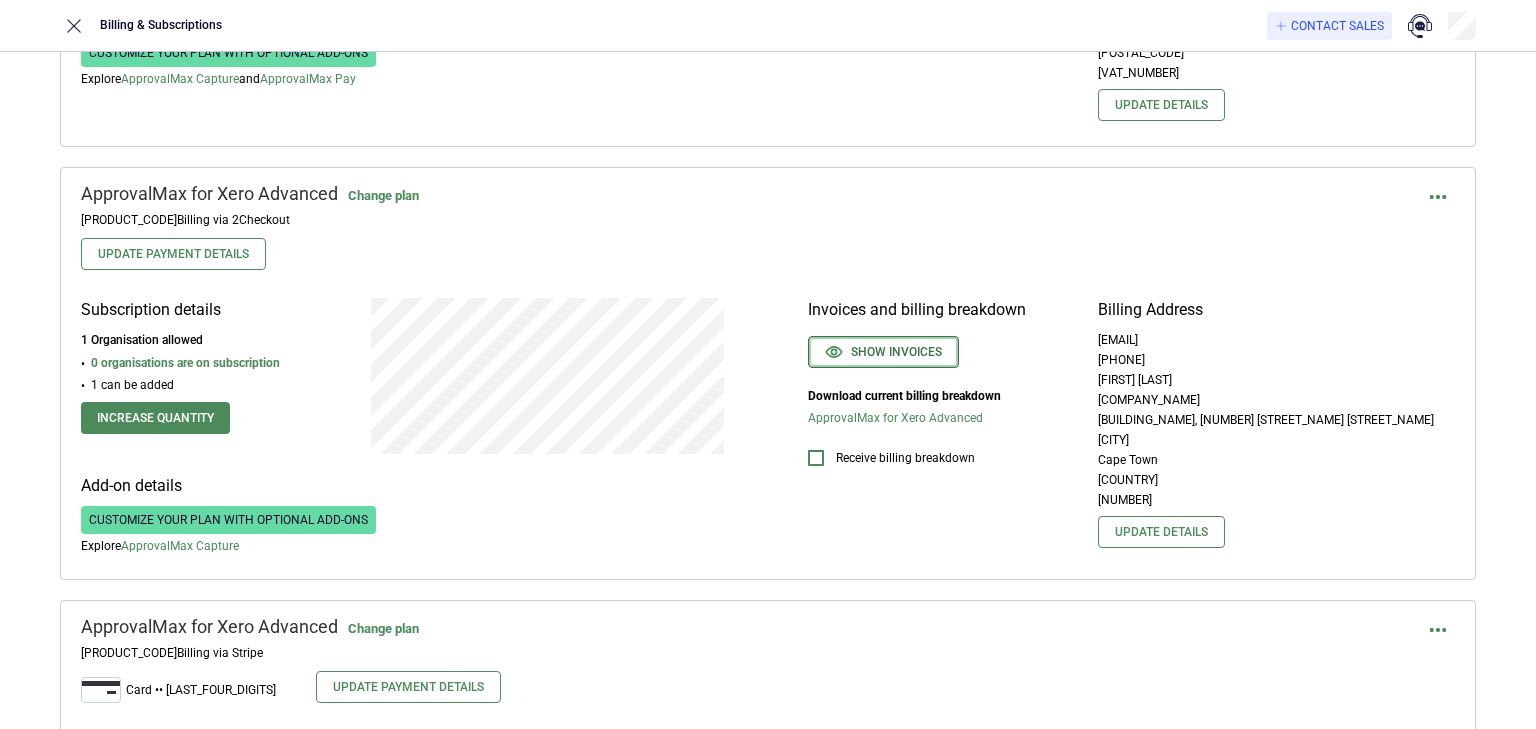 click on "Show invoices" at bounding box center (883, 352) 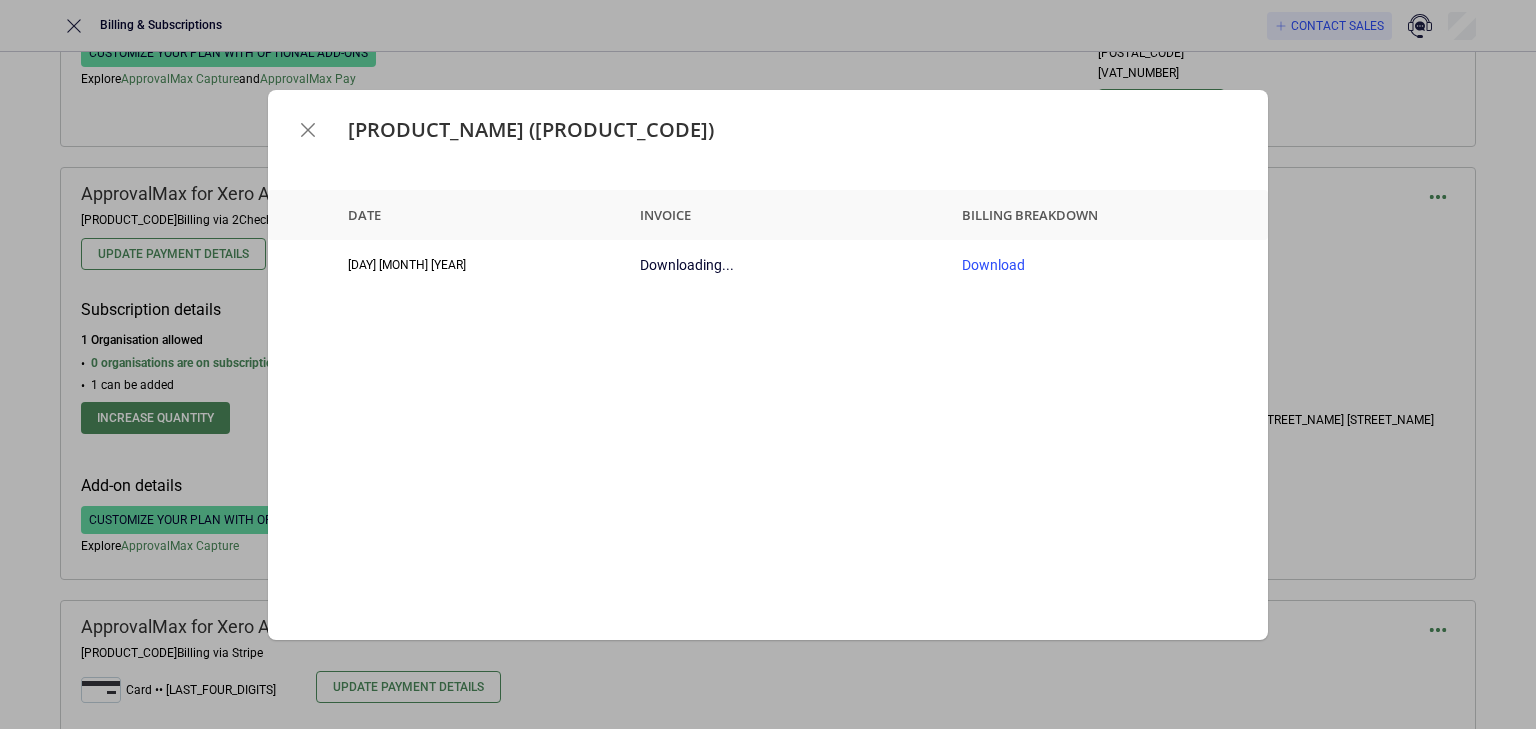 click at bounding box center [308, 130] 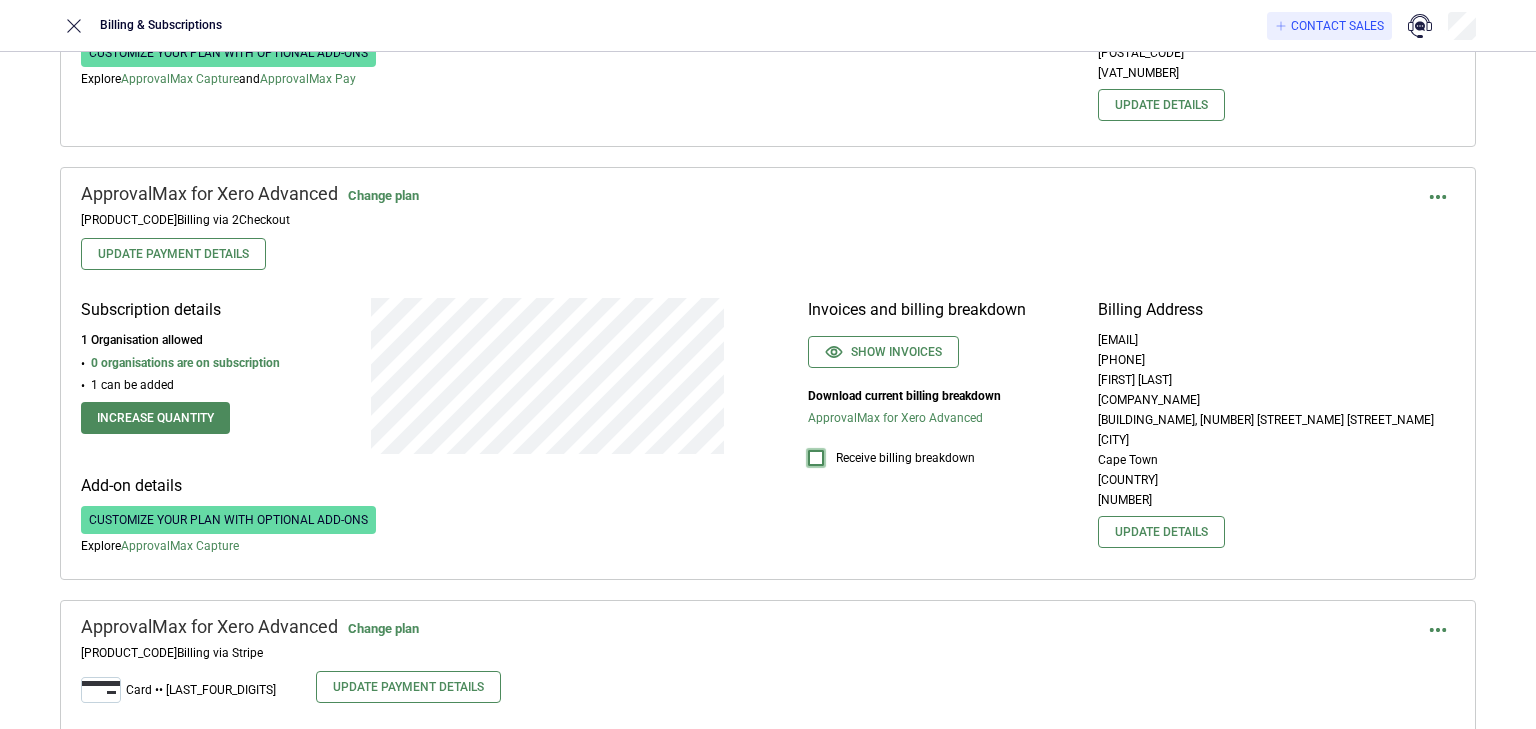 click at bounding box center (816, 458) 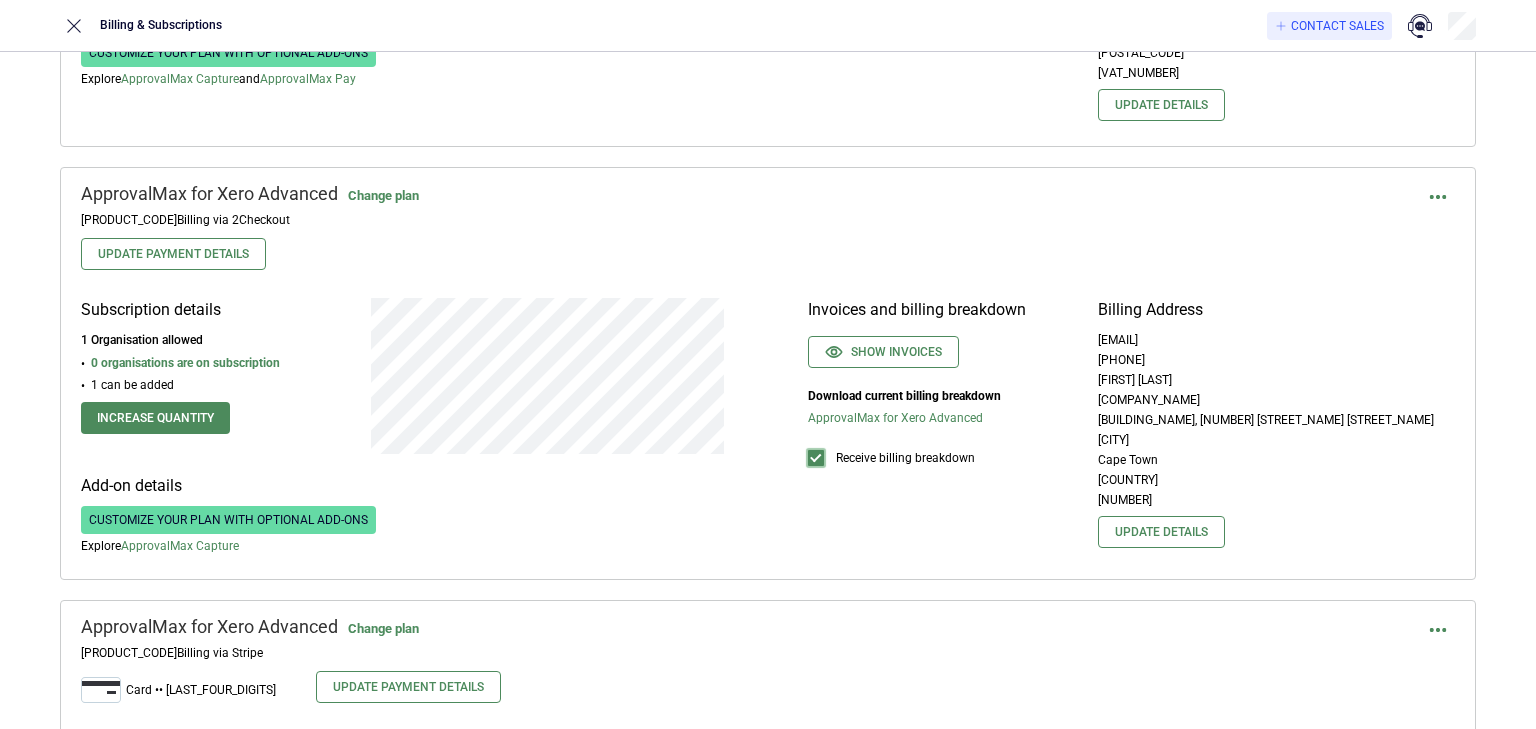 scroll, scrollTop: 900, scrollLeft: 0, axis: vertical 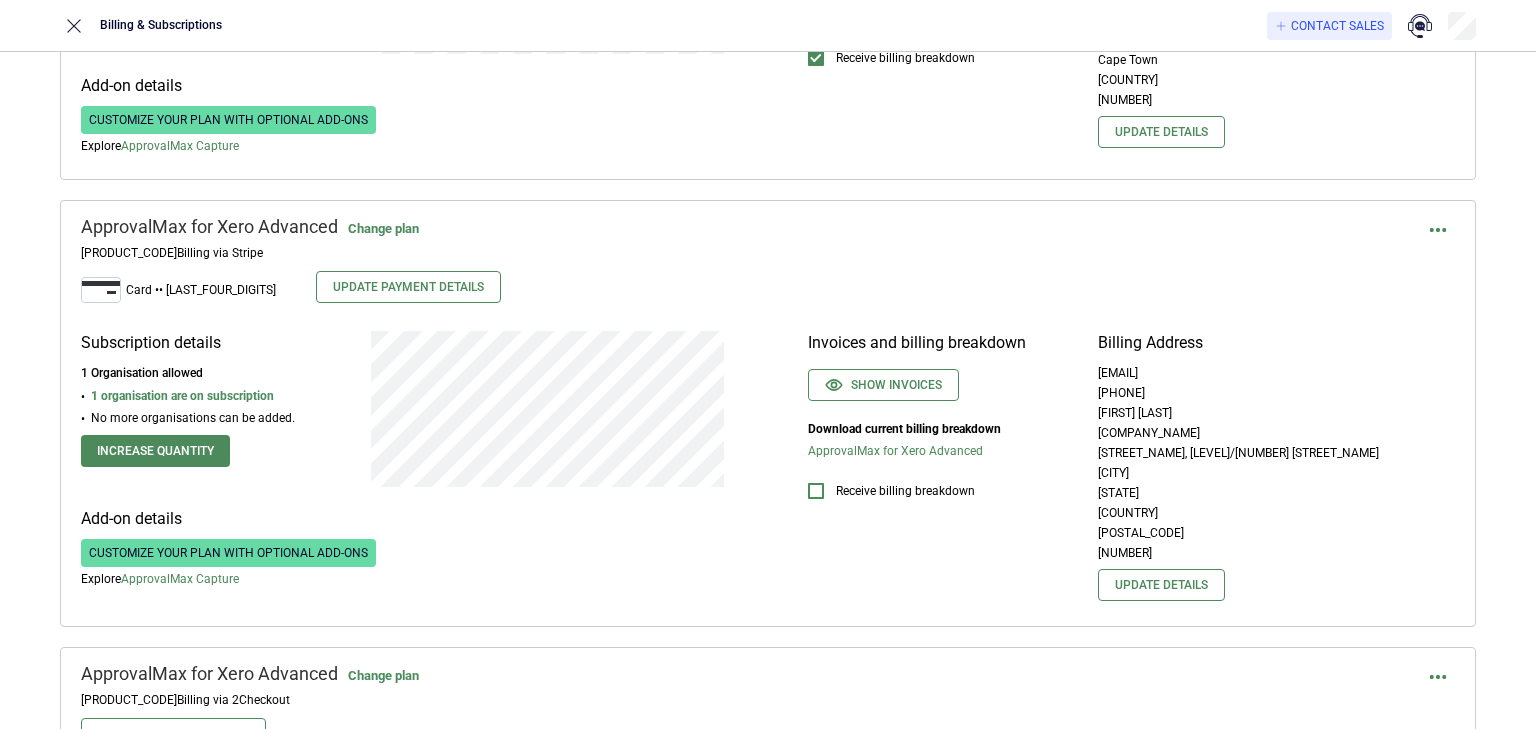 click on "Subscription details 1 Organisation allowed 1 organisation are on subscription No more organisations can be added. Increase quantity Add-on details Customize your plan with optional add-ons Explore  ApprovalMax Capture Invoices and billing breakdown Show invoices Download current billing breakdown ApprovalMax for Xero Advanced Receive billing breakdown Billing Address accounts@sportable.com +447484227157 Brijal Shah Sportable Australia PTY The Commons, Level 4/54 Wellington Street Collingwood Victoria Australia 3066 75656188484 Update details" at bounding box center [768, 466] 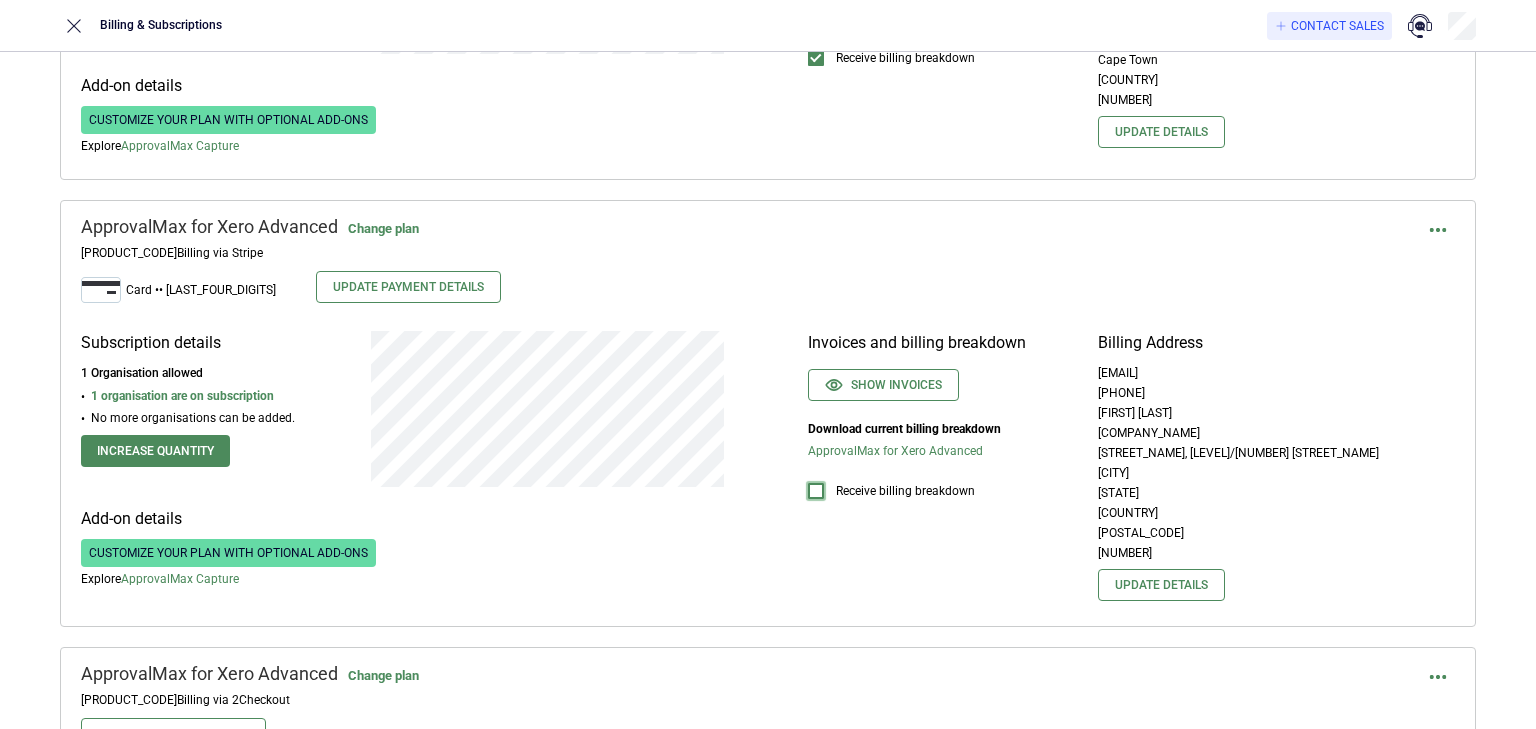 click at bounding box center (816, 491) 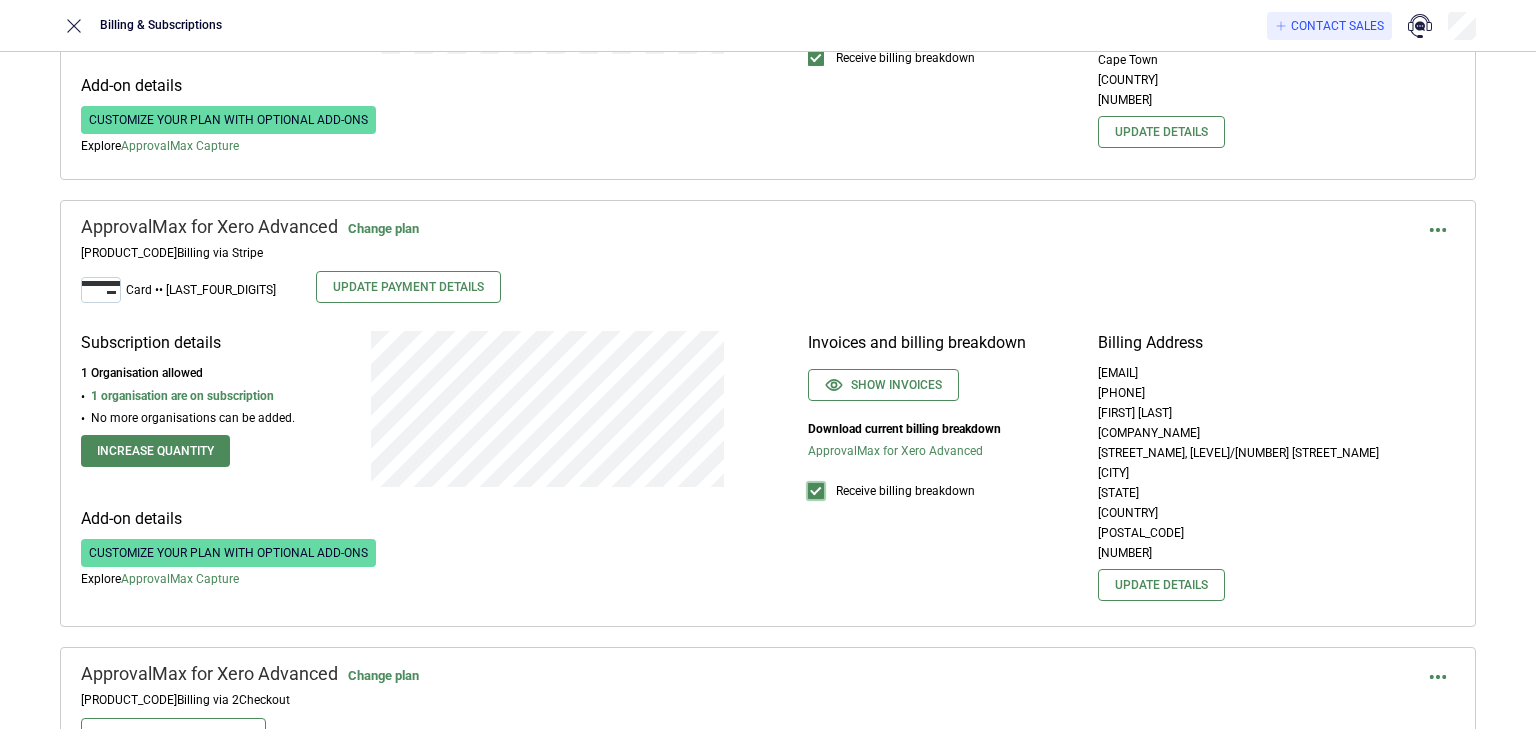scroll, scrollTop: 1400, scrollLeft: 0, axis: vertical 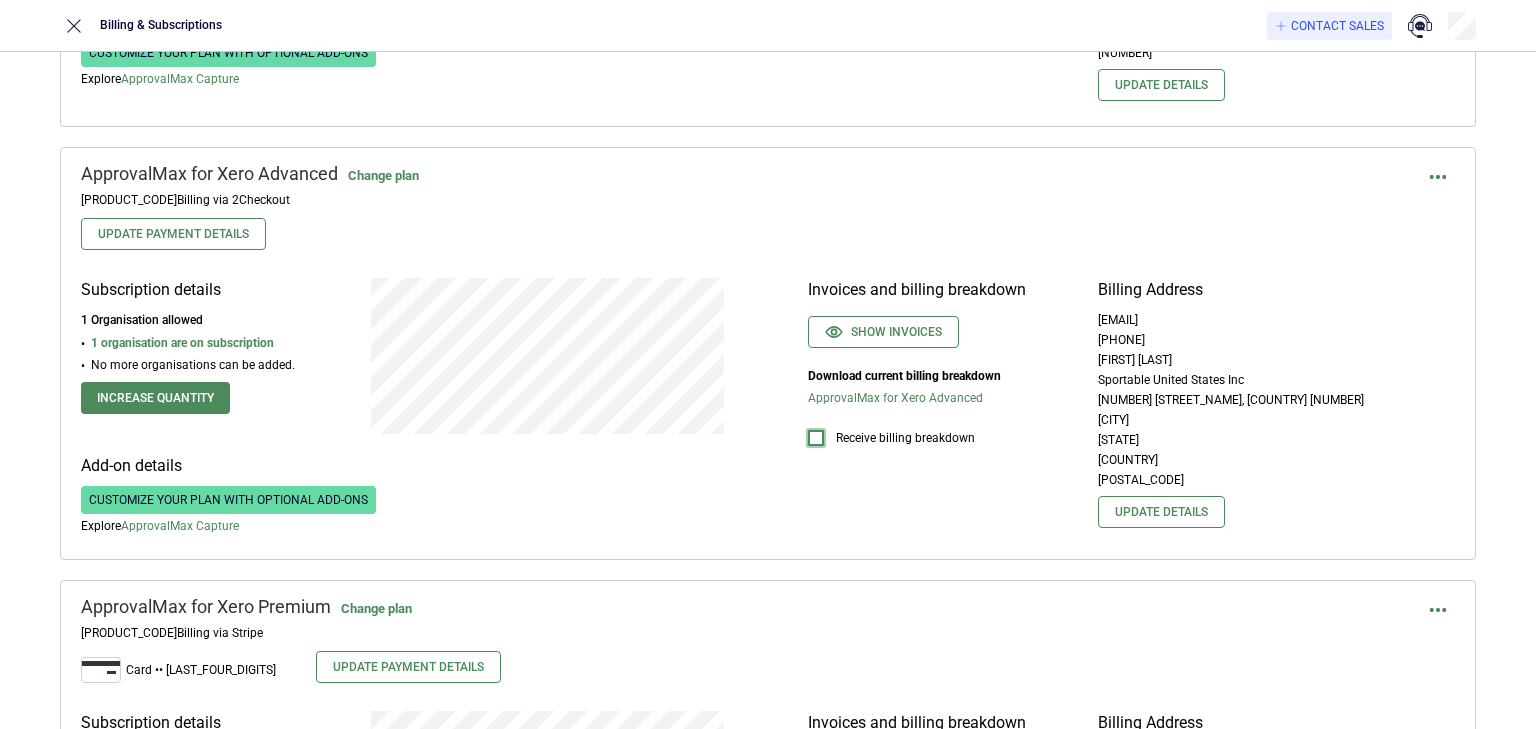 click at bounding box center (816, 438) 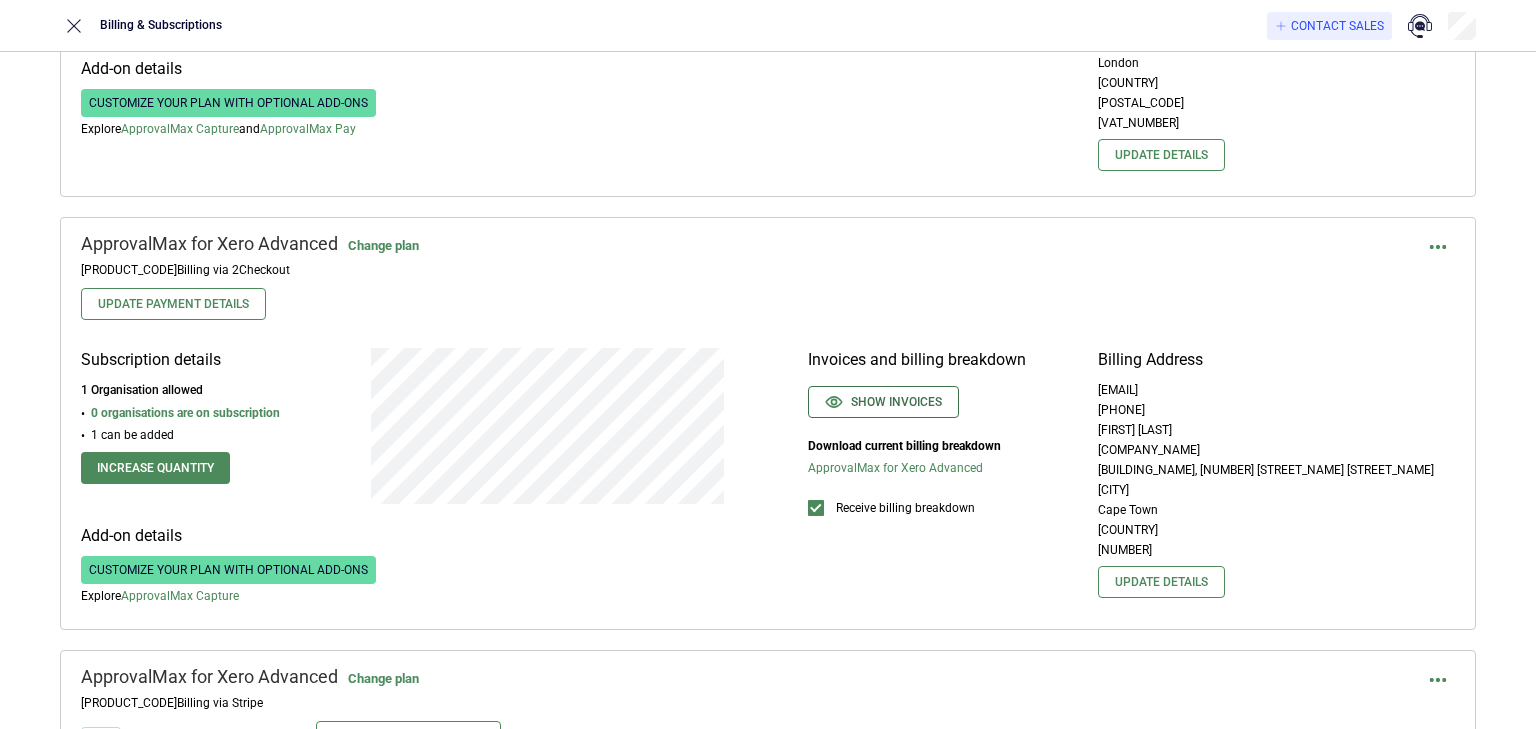 scroll, scrollTop: 0, scrollLeft: 0, axis: both 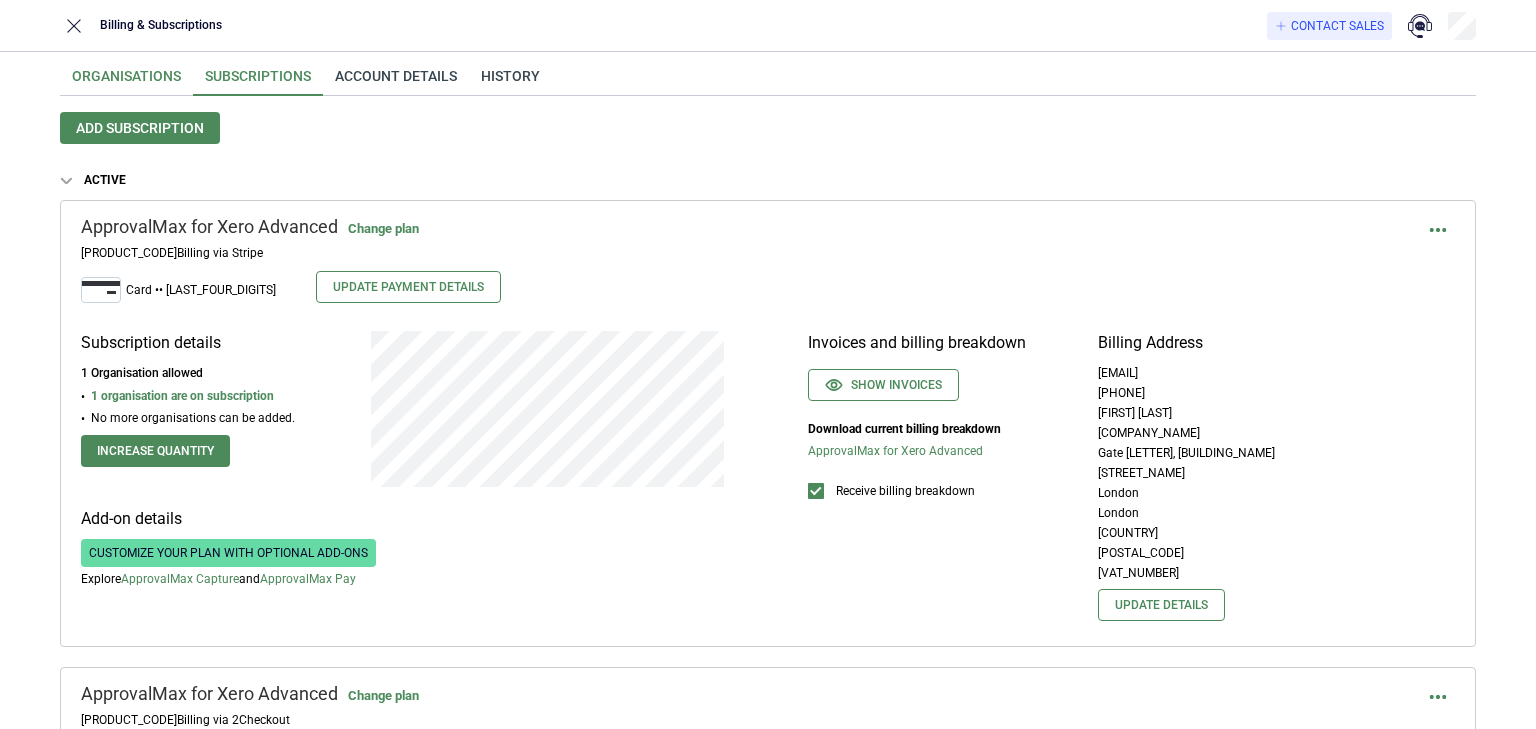 click on "Organisations" at bounding box center (126, 82) 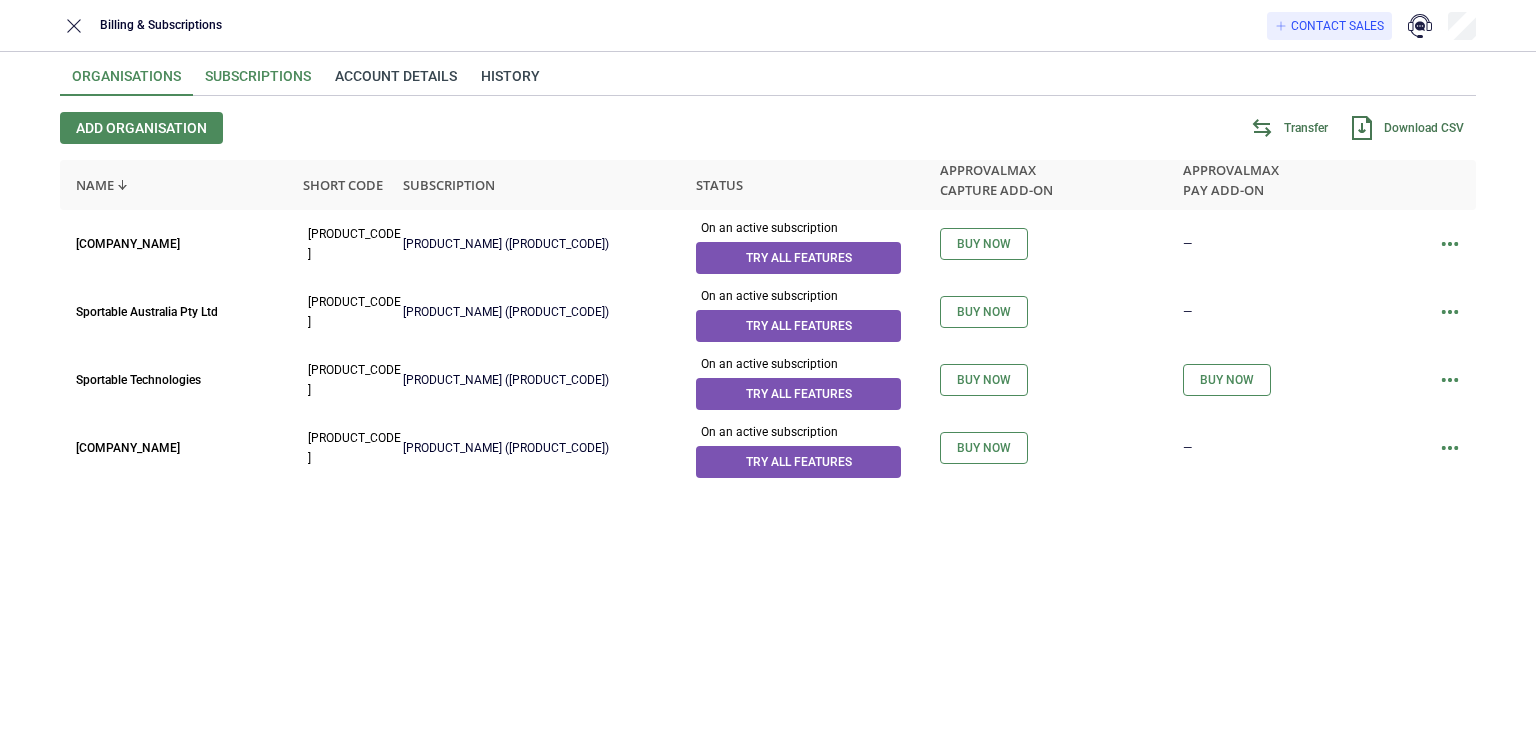 drag, startPoint x: 248, startPoint y: 65, endPoint x: 258, endPoint y: 73, distance: 12.806249 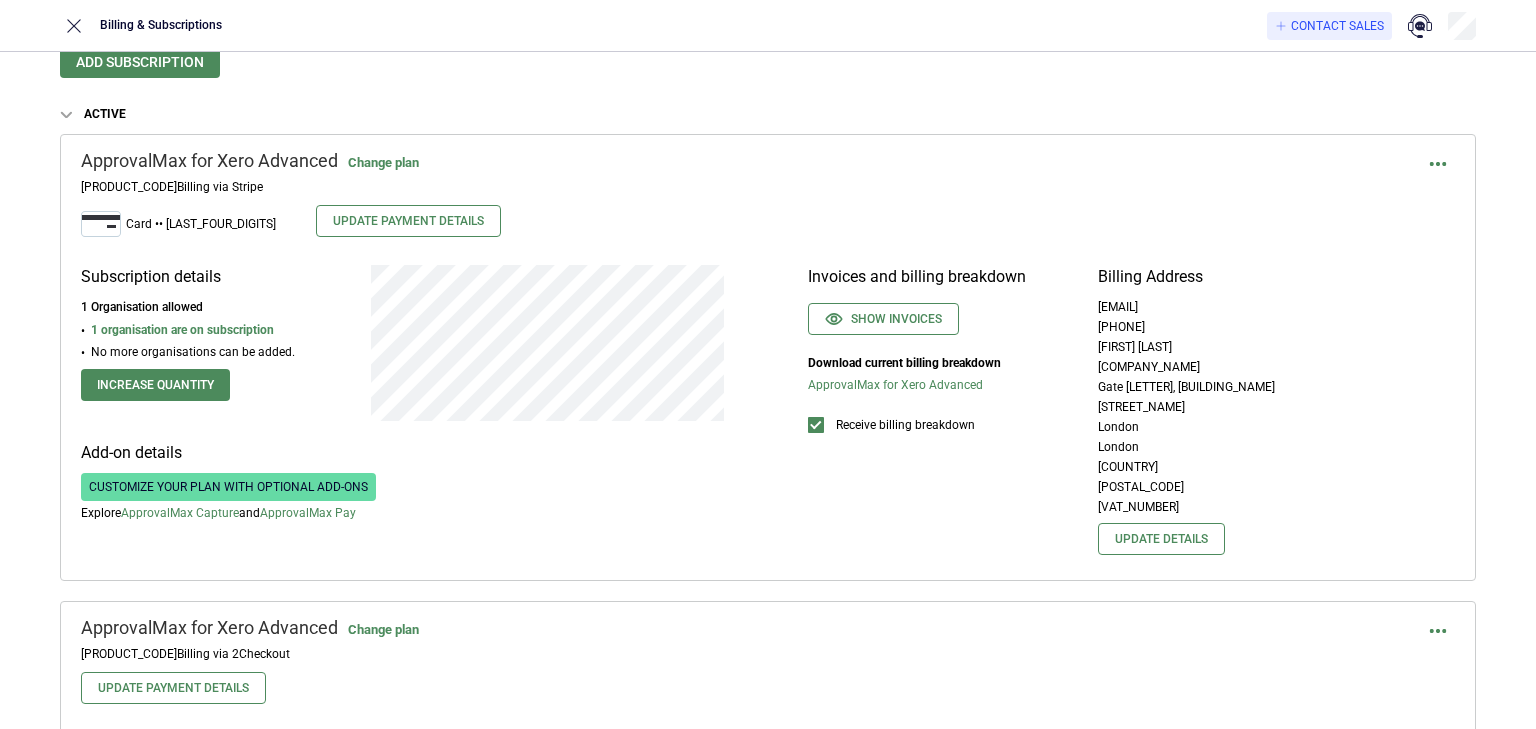 scroll, scrollTop: 0, scrollLeft: 0, axis: both 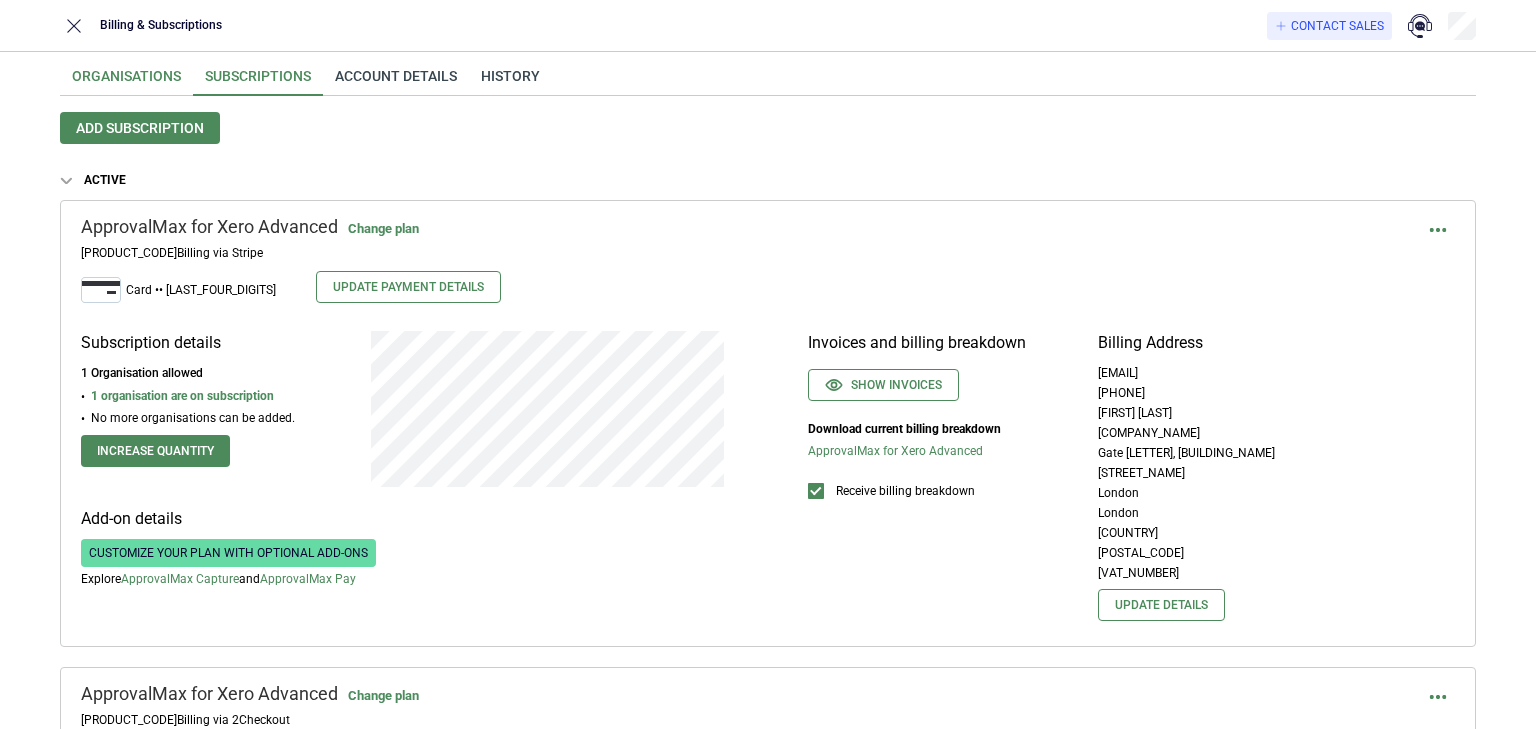click on "Organisations" at bounding box center [126, 82] 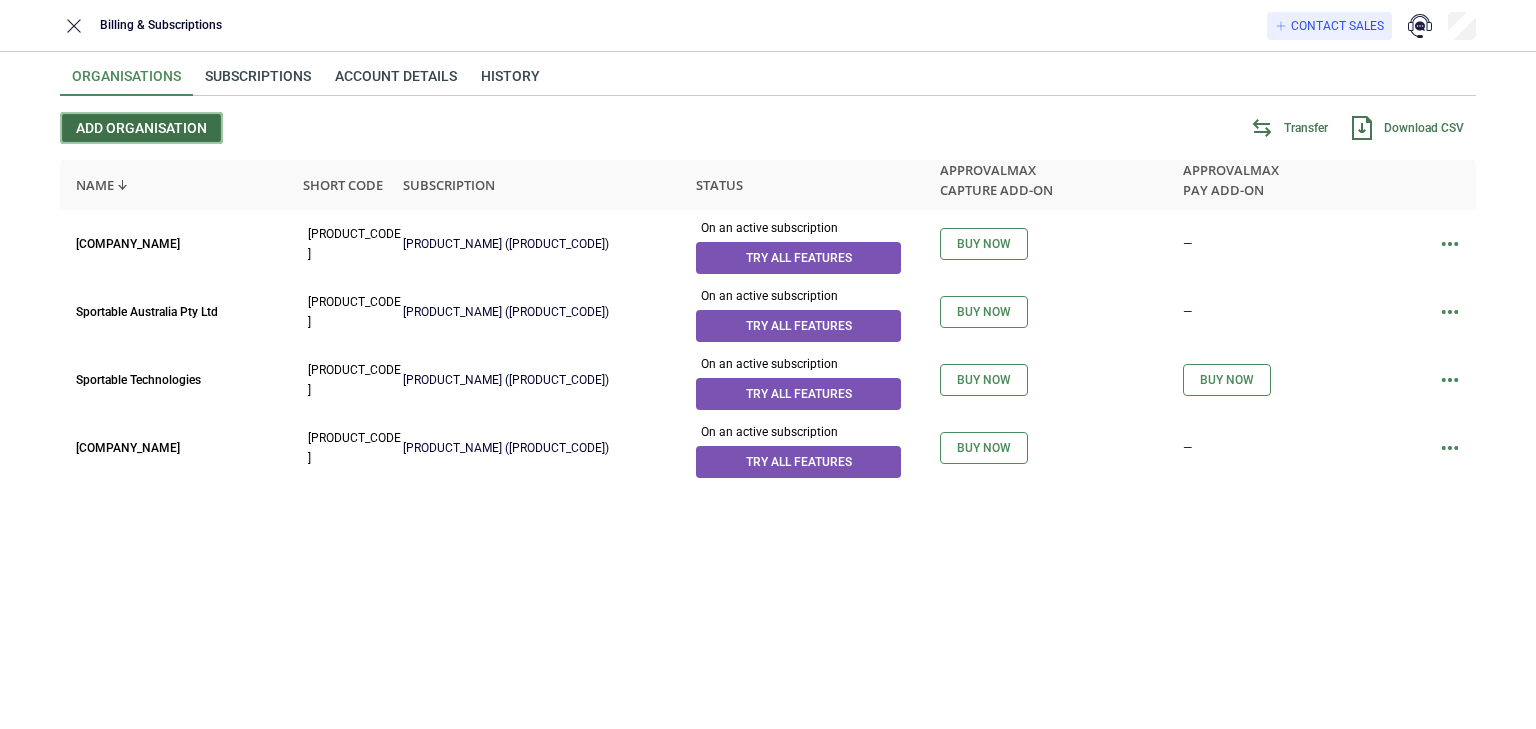 click on "Add organisation" at bounding box center (141, 128) 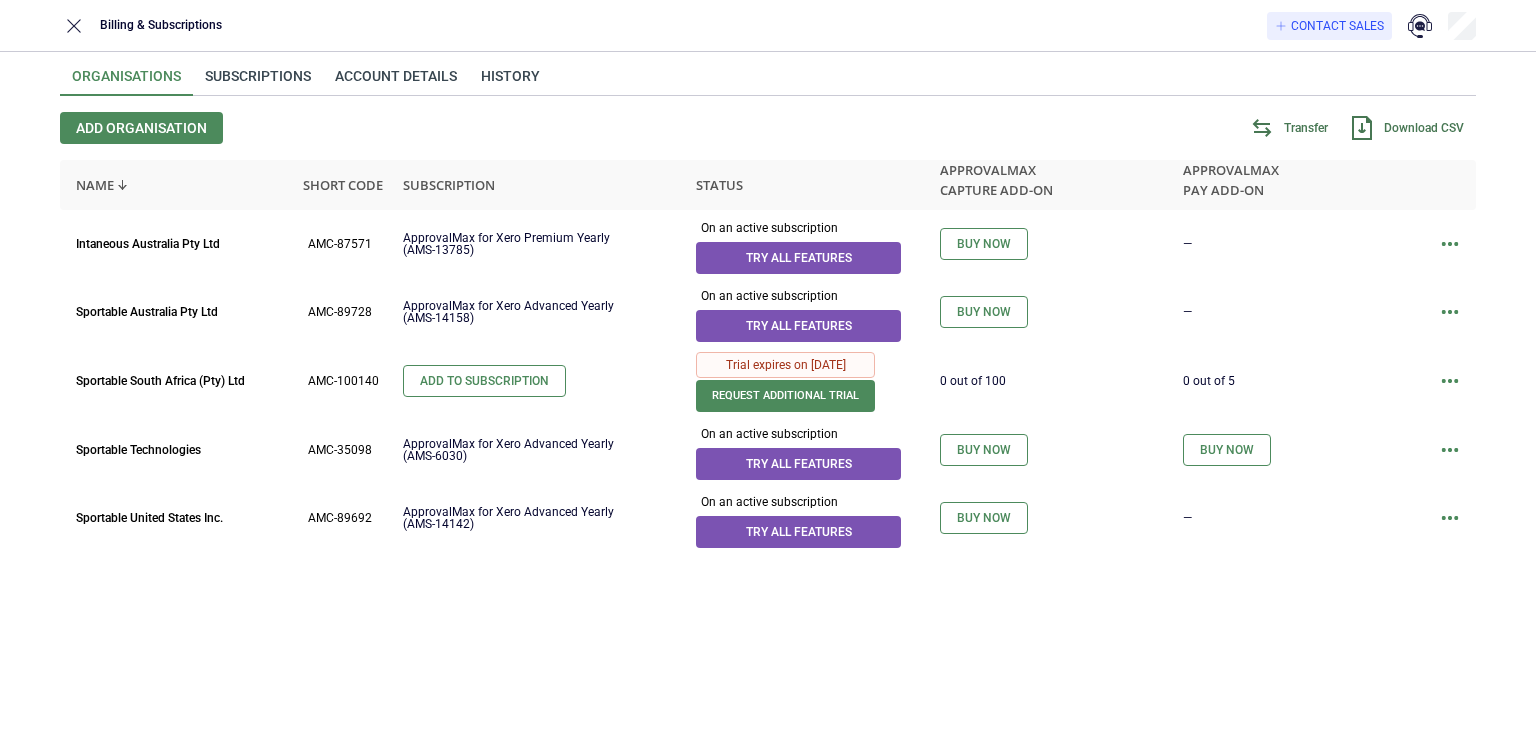 scroll, scrollTop: 0, scrollLeft: 0, axis: both 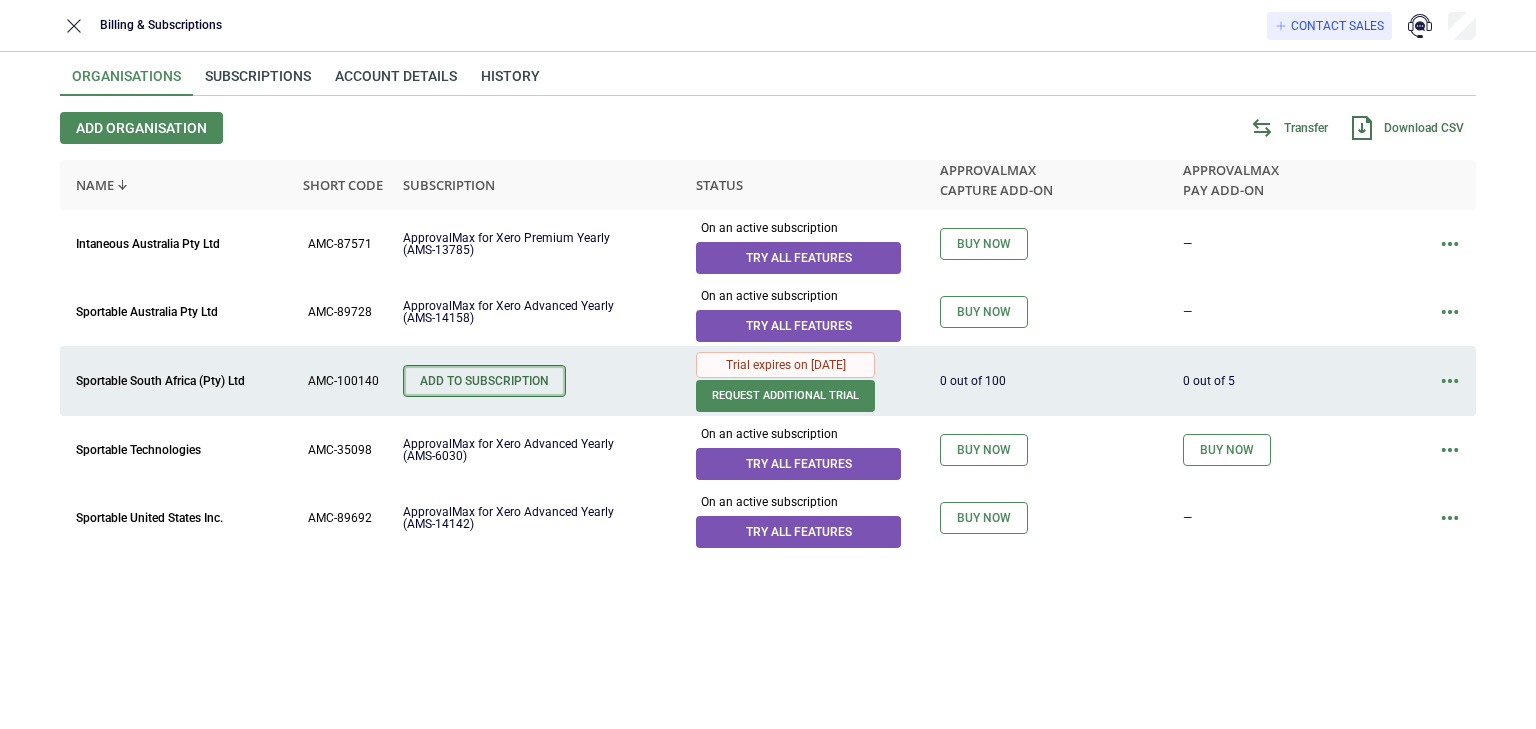 click on "Add to Subscription" at bounding box center (484, 381) 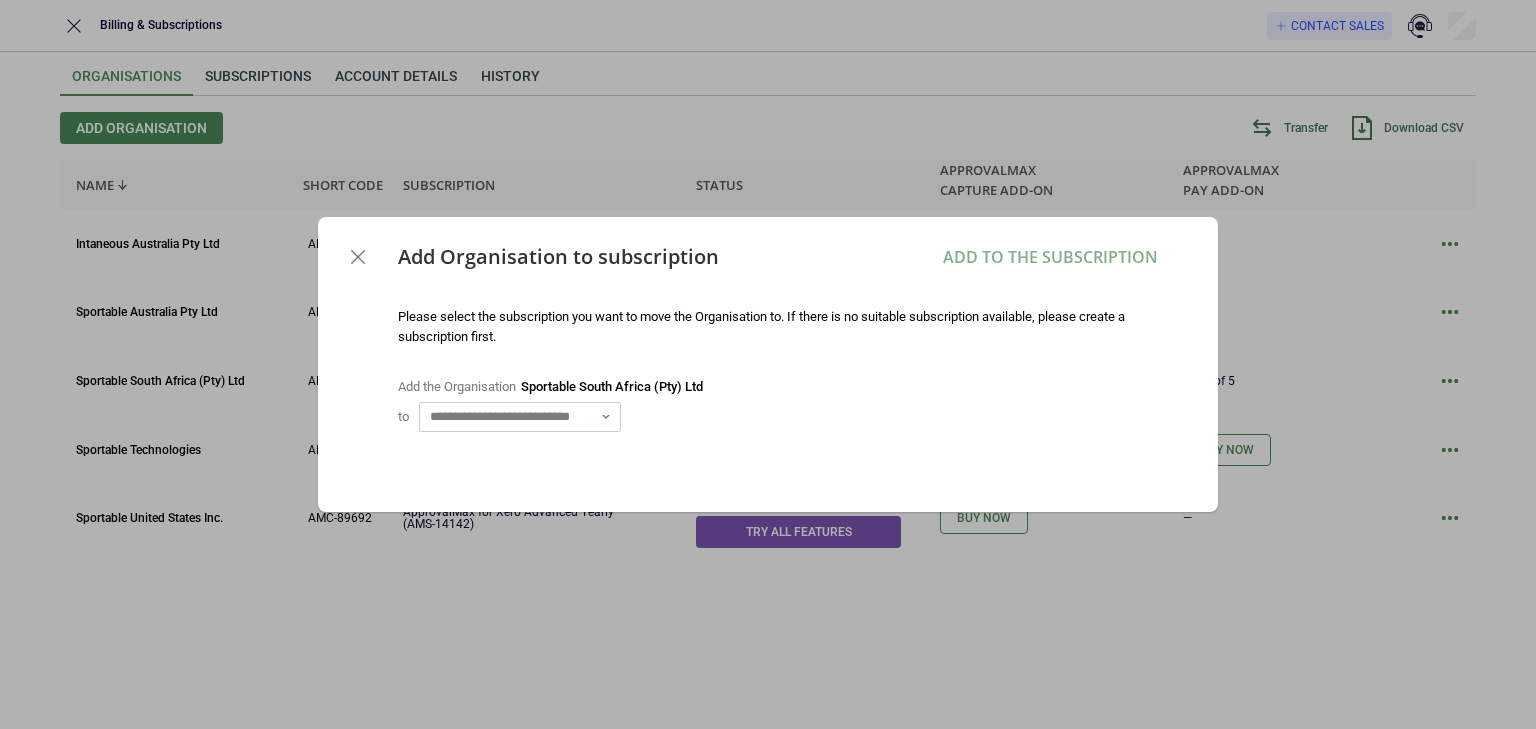 click on "**********" at bounding box center (511, 417) 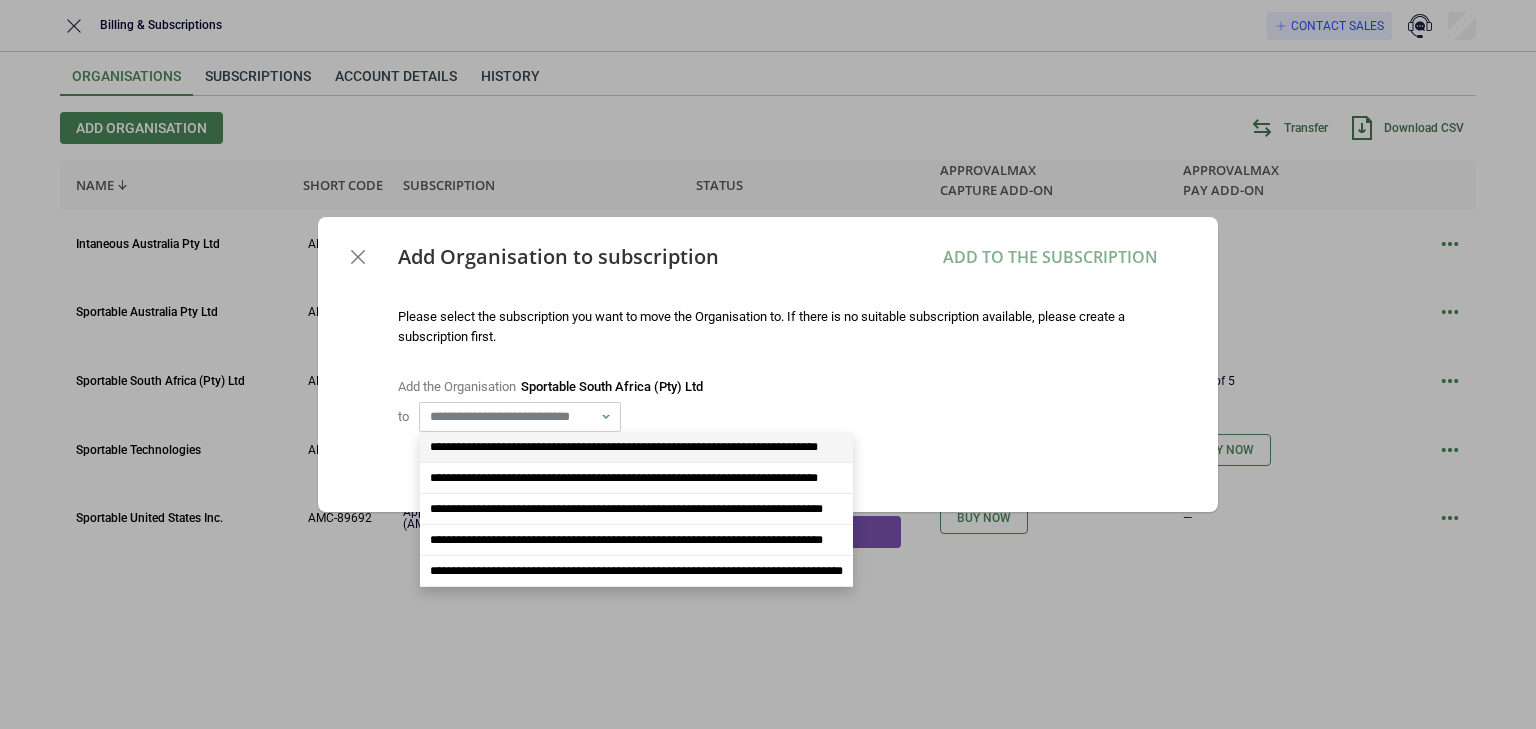 click on "**********" at bounding box center [778, 417] 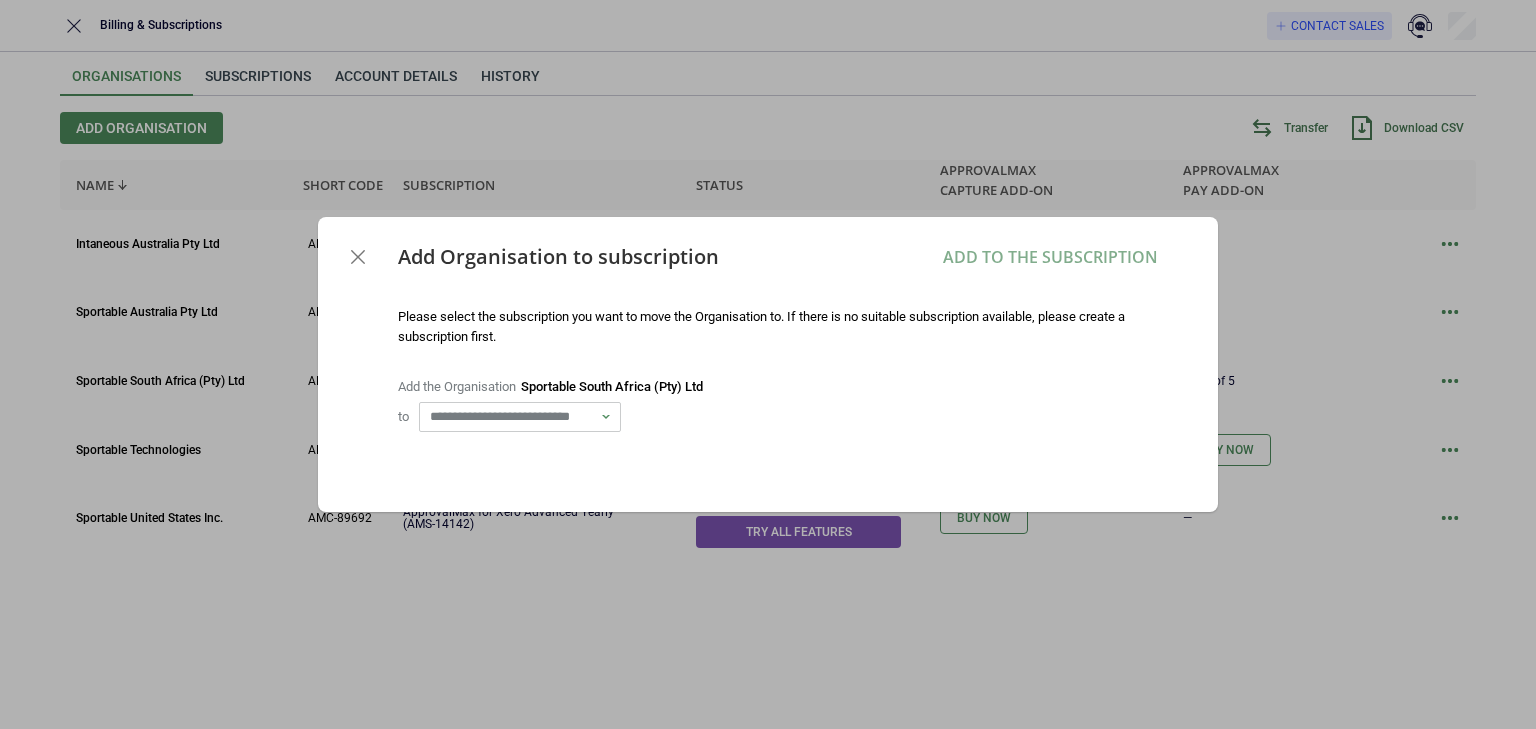 click on "**********" at bounding box center [768, 364] 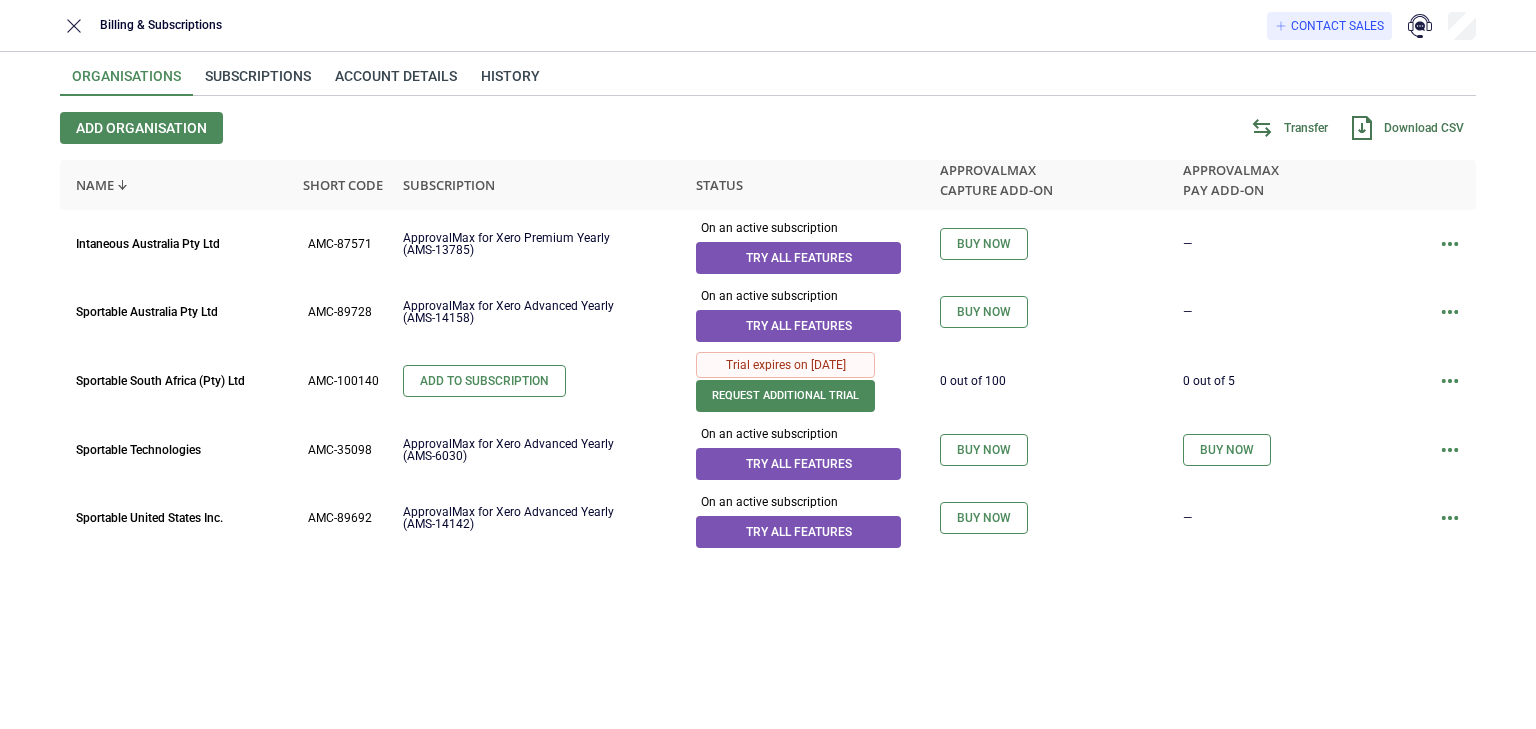 click on "Contact Sales" at bounding box center [855, 26] 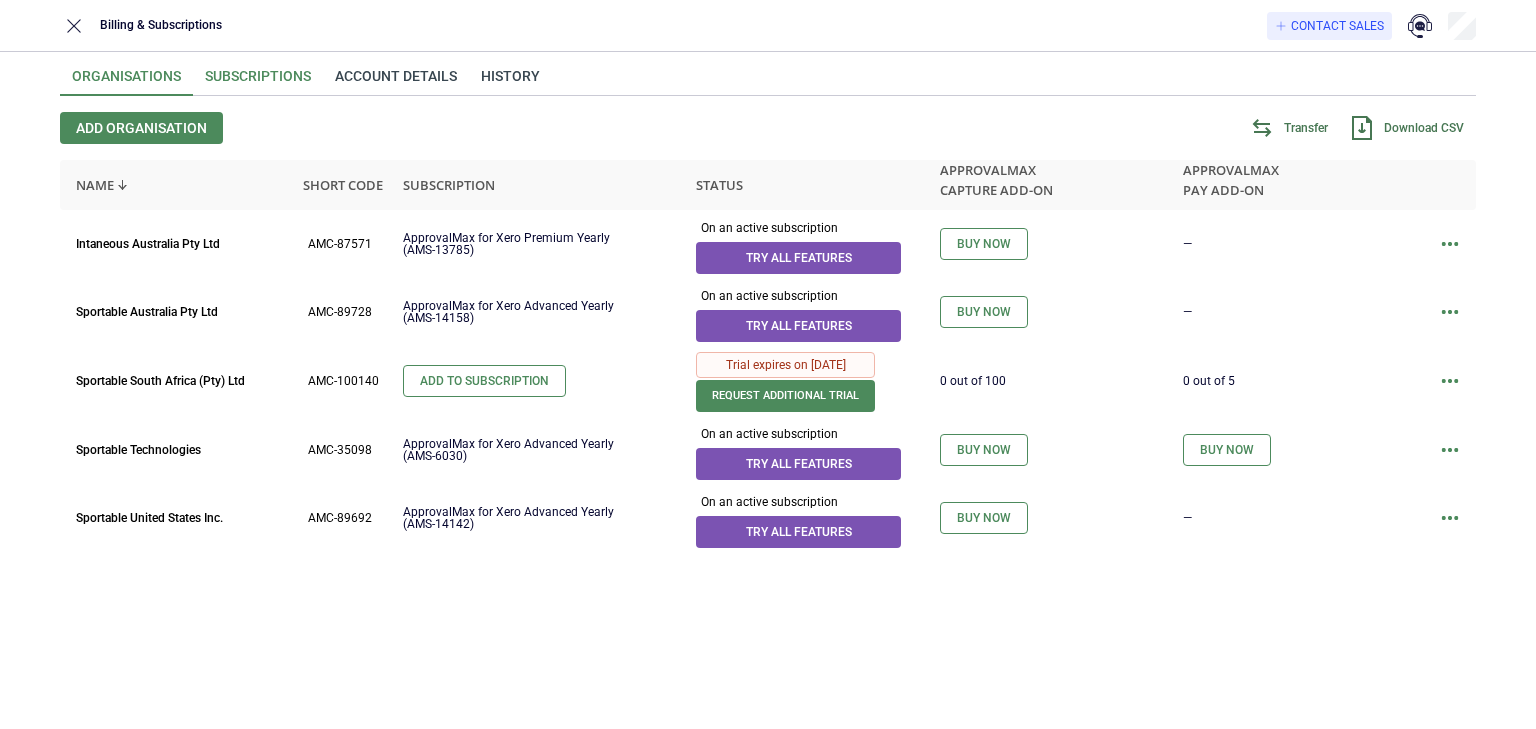 click on "Subscriptions" at bounding box center (258, 82) 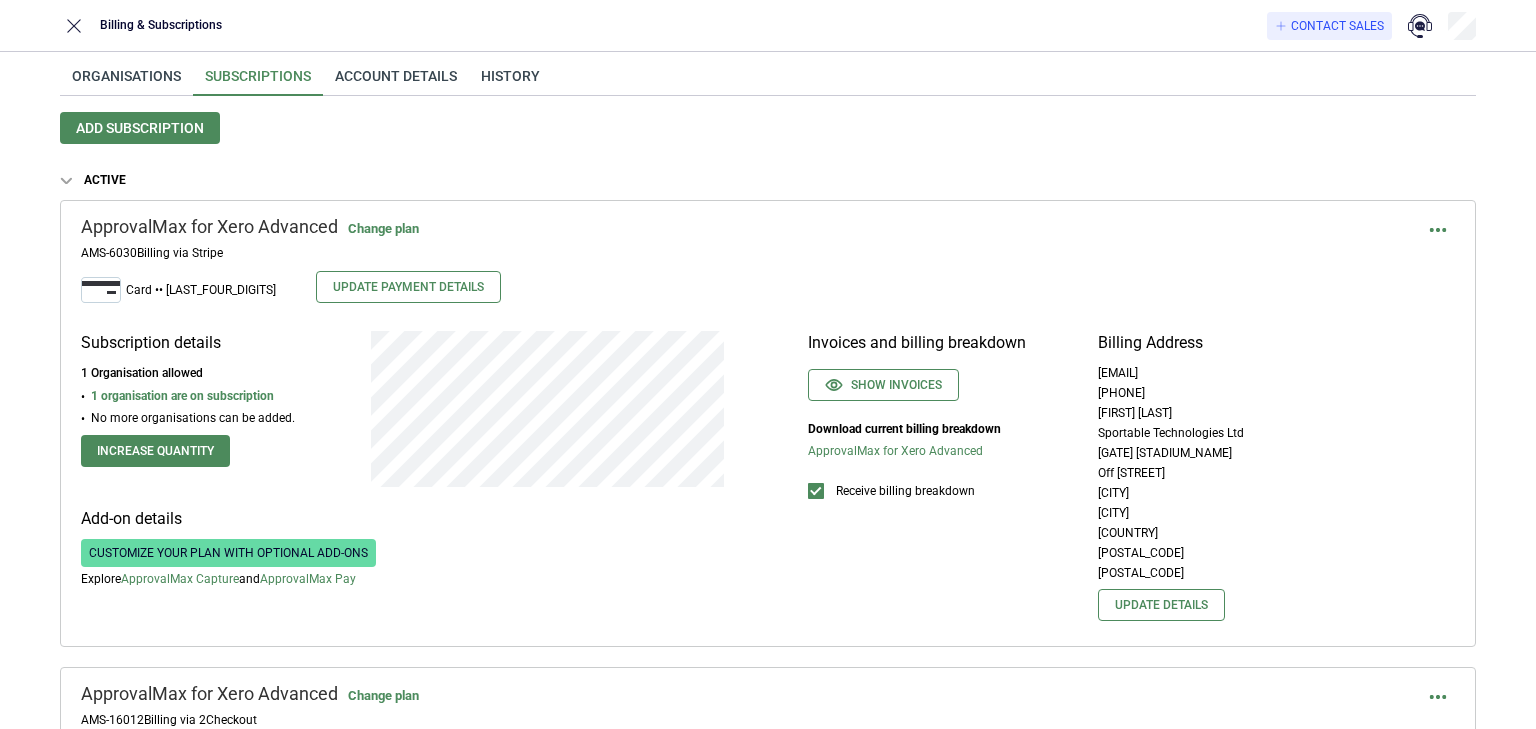 scroll, scrollTop: 300, scrollLeft: 0, axis: vertical 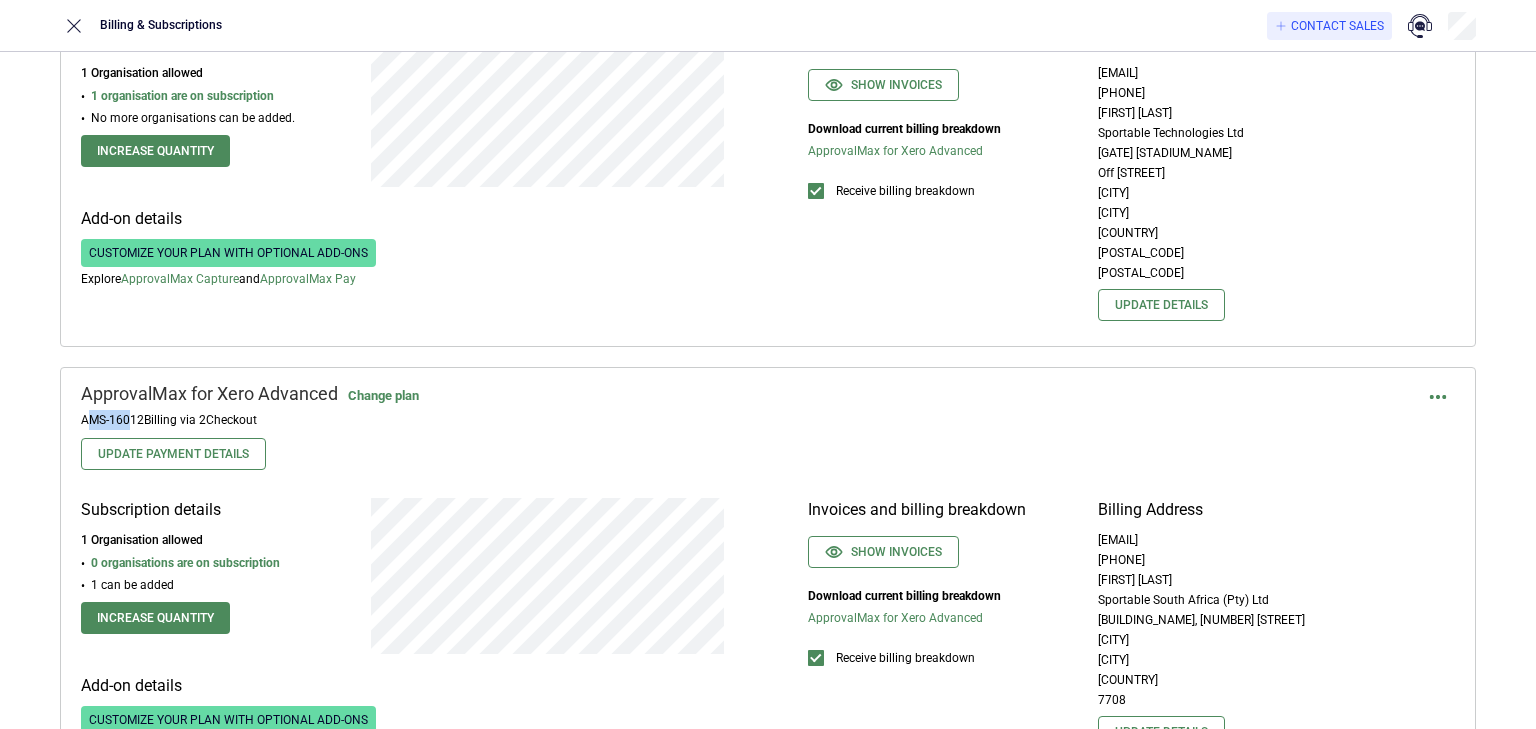 drag, startPoint x: 85, startPoint y: 419, endPoint x: 128, endPoint y: 419, distance: 43 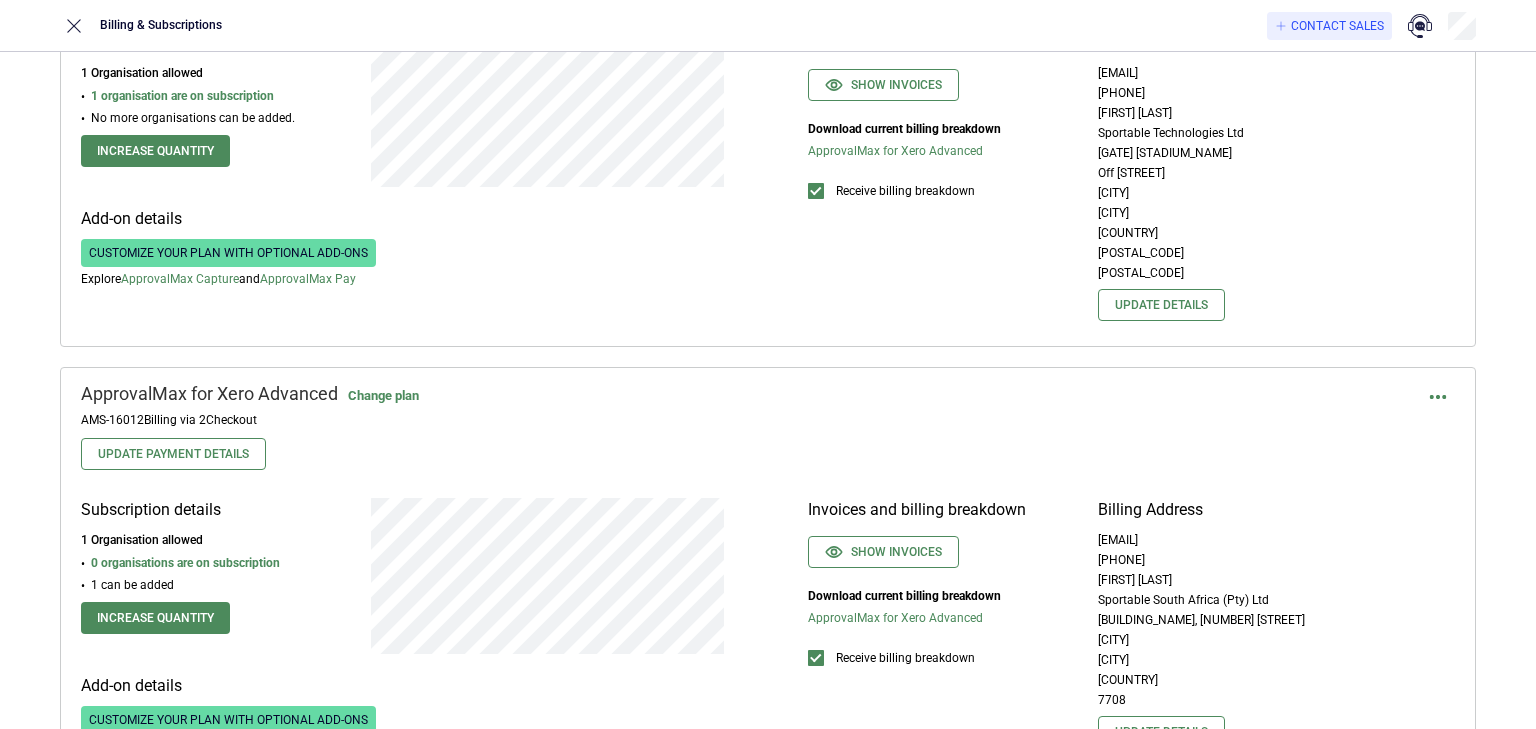 click on "AMS-16012  Billing via 2Checkout" at bounding box center (250, 420) 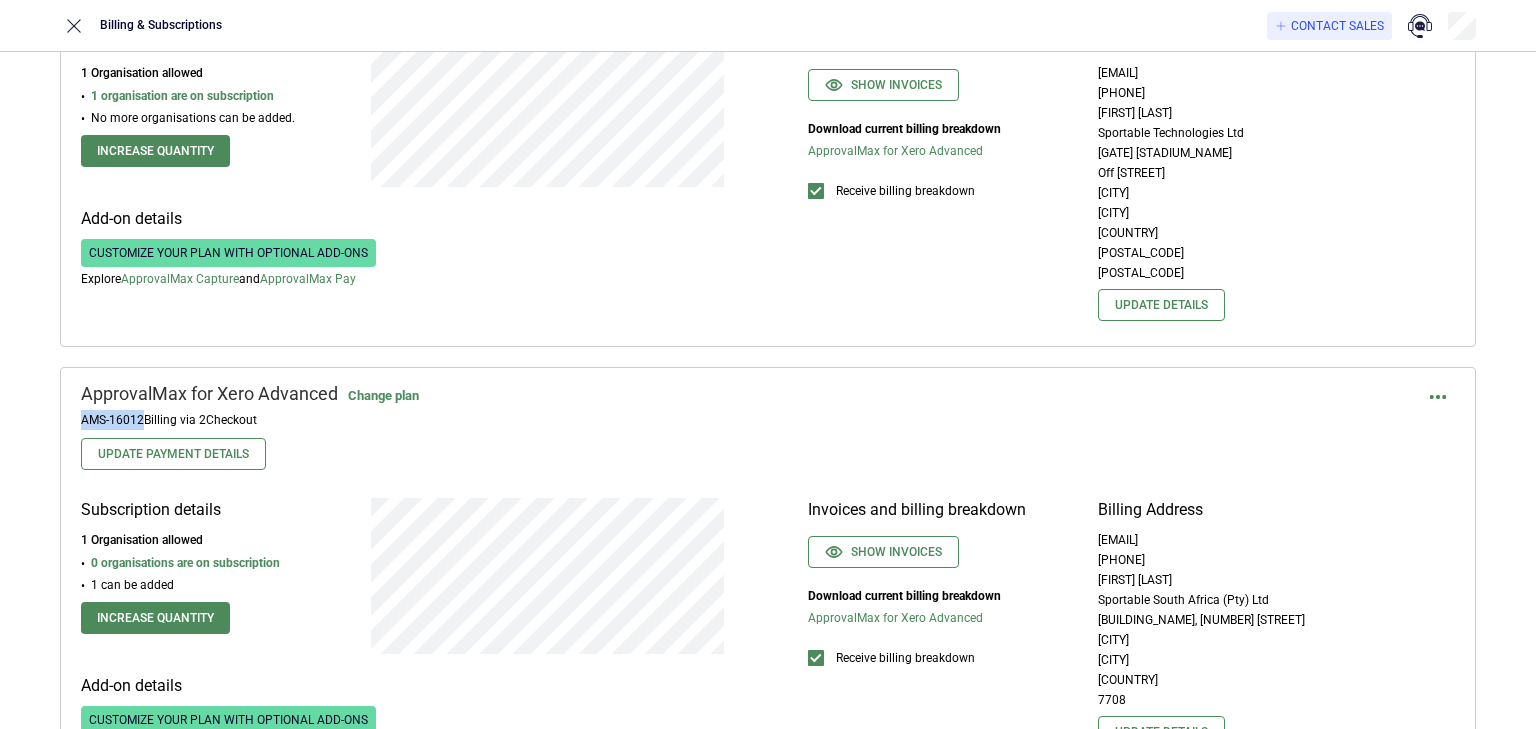 copy on "AMS-16012" 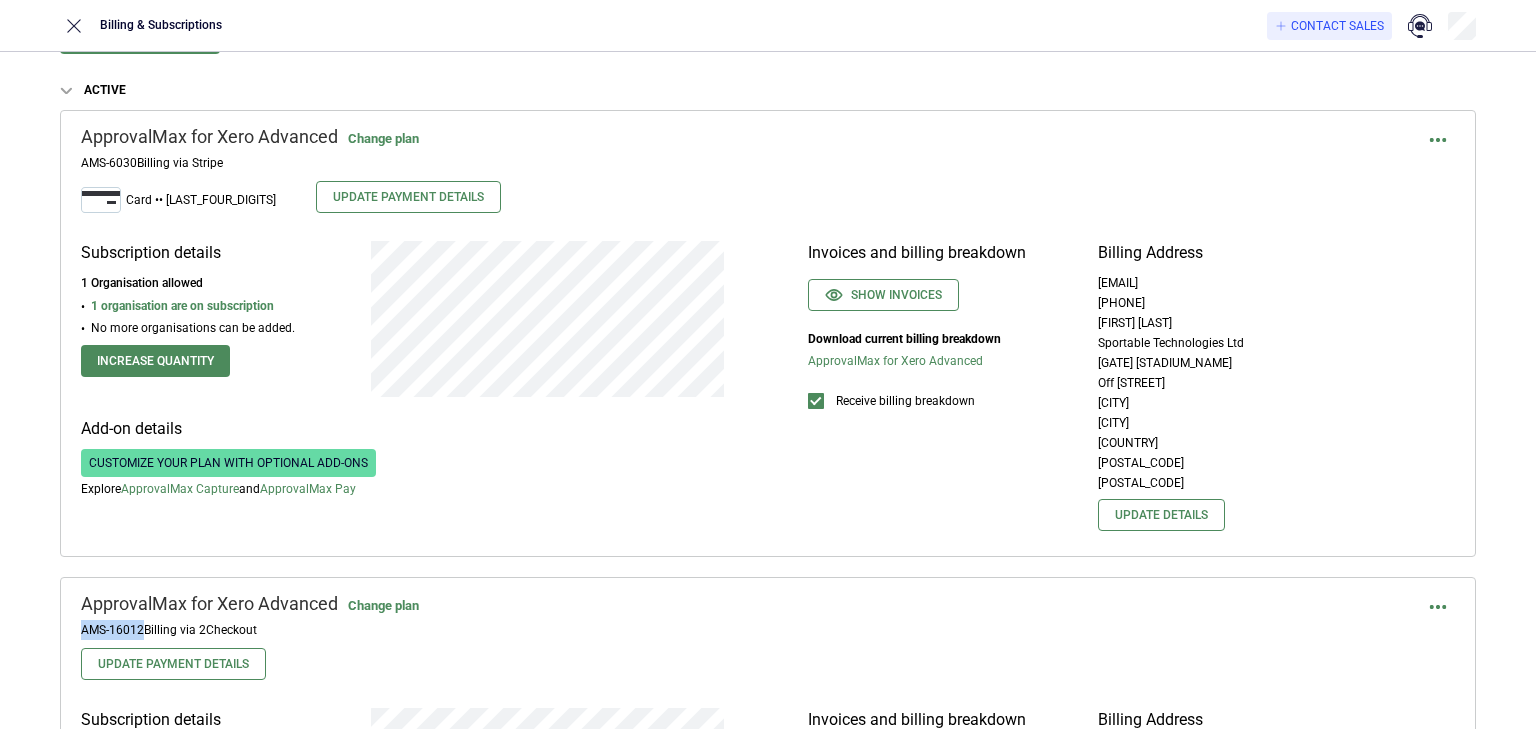 scroll, scrollTop: 0, scrollLeft: 0, axis: both 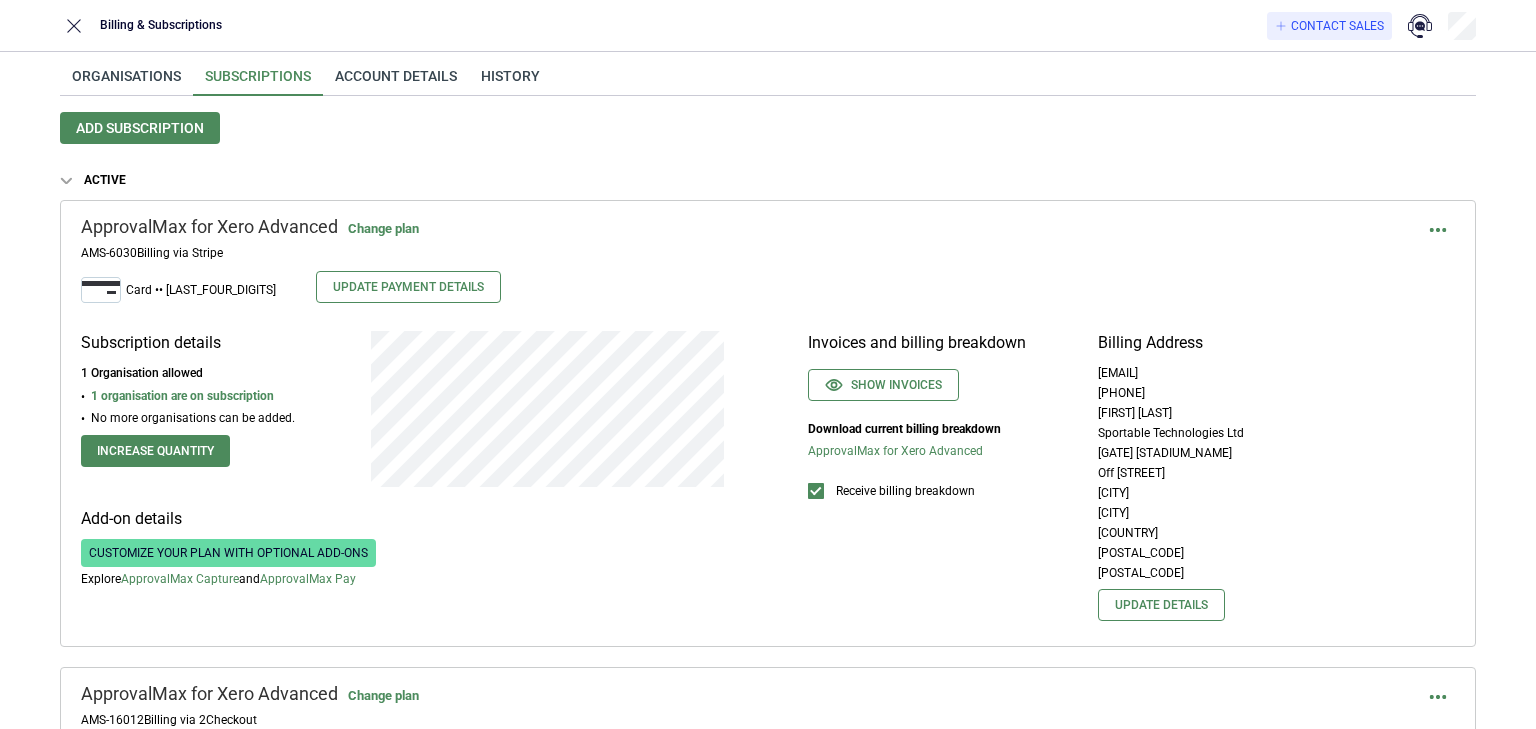click on "Organisations Subscriptions Account details History Add subscription Active ApprovalMax for Xero Advanced Change plan AMS-6030  Billing via Stripe Card •• 1029 Update Payment Details Subscription details 1 Organisation allowed 1 organisation are on subscription No more organisations can be added. Increase quantity Add-on details Customize your plan with optional add-ons Explore  ApprovalMax Capture  and  ApprovalMax Pay Invoices and billing breakdown Show invoices Download current billing breakdown ApprovalMax for Xero Advanced Receive billing breakdown Billing Address accounts@sportable.com +447484227157 Brijal Shah Sportable Technologies Ltd Gate A, Stone X Stadium Off Greenlands Lane London London United Kingdom NW4 1RL GB240691222 Update details ApprovalMax for Xero Advanced Change plan AMS-16012  Billing via 2Checkout Update Payment Details Subscription details 1 Organisation allowed 0 organisations are on subscription 1 can be added Increase quantity Add-on details Explore  ApprovalMax Capture 7708" at bounding box center [768, 1266] 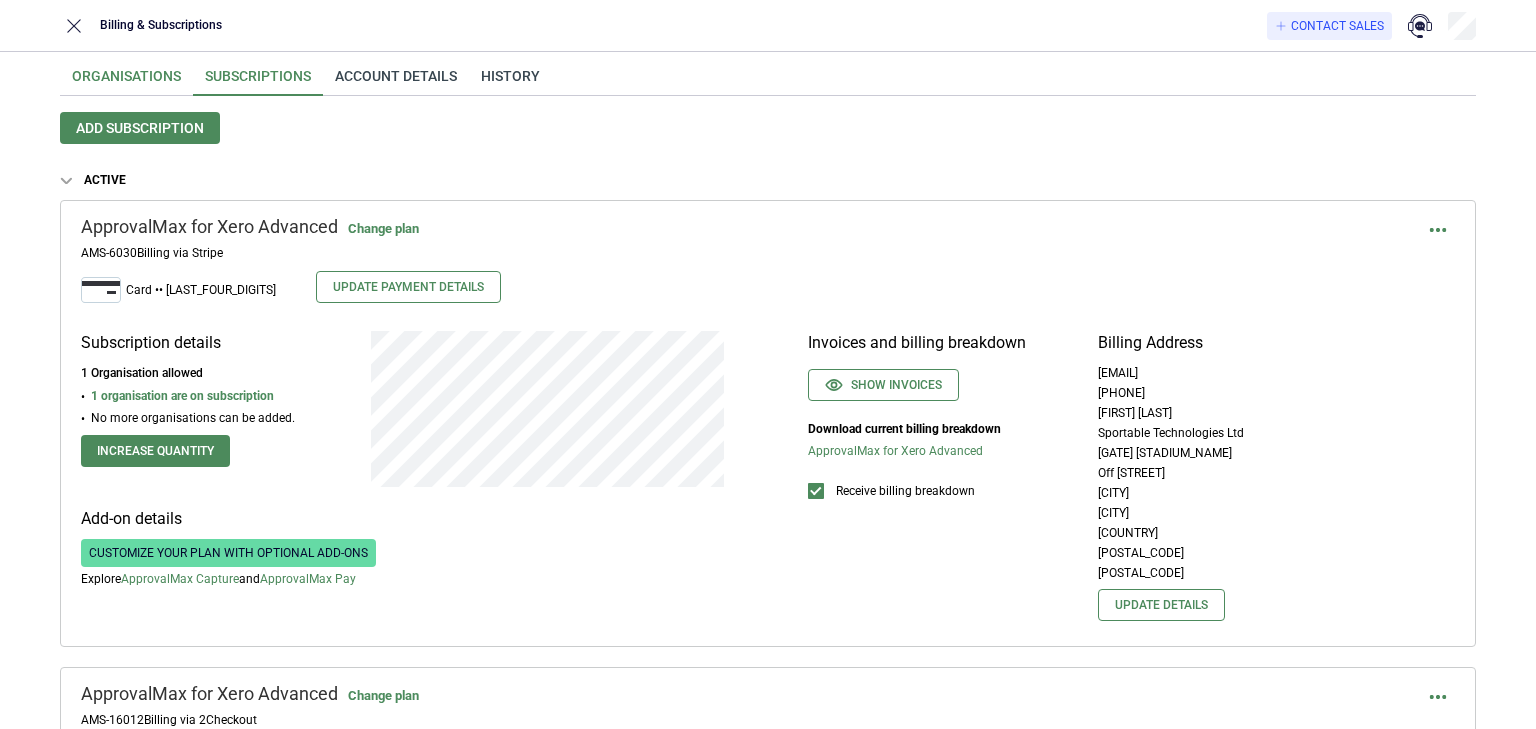 click on "Organisations" at bounding box center (126, 82) 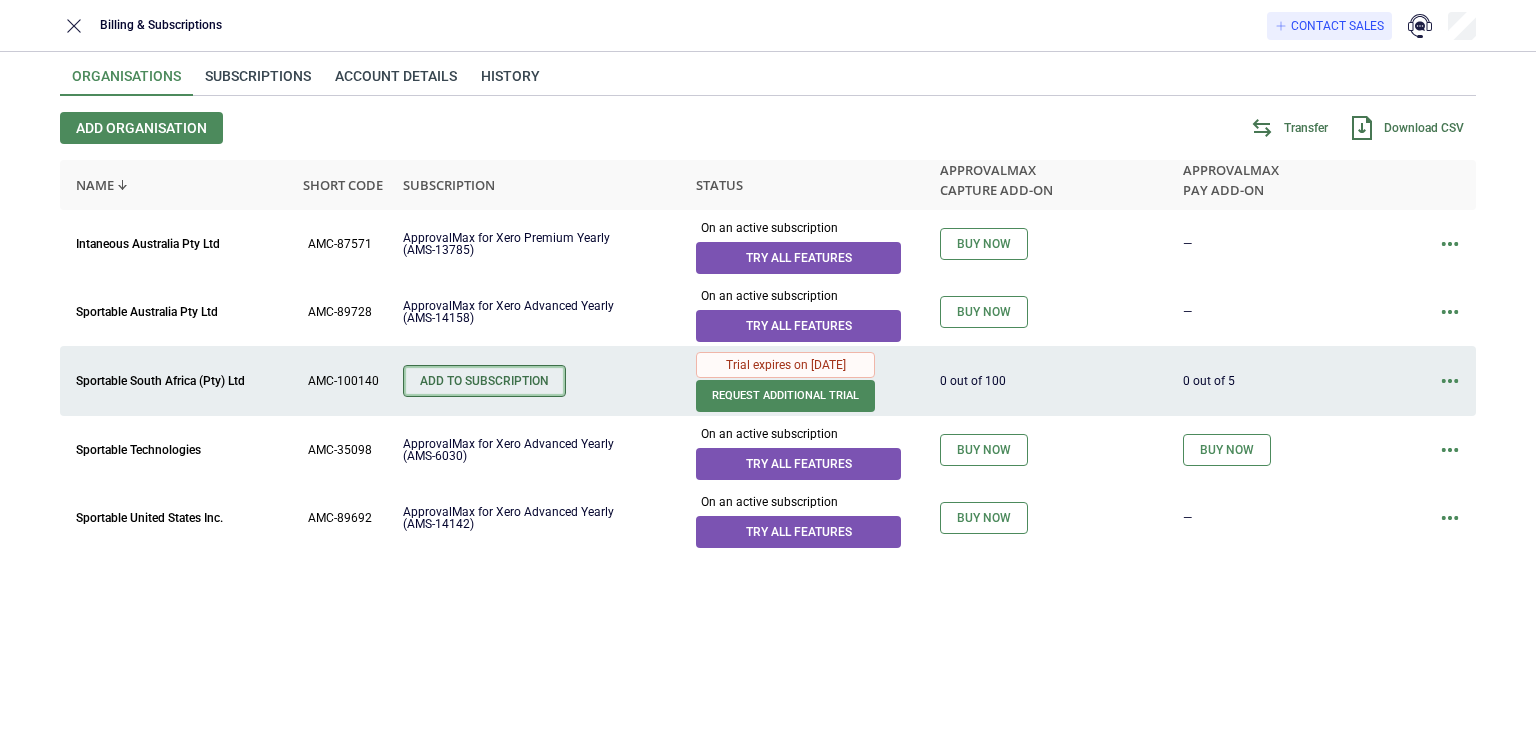 click on "Add to Subscription" at bounding box center [484, 381] 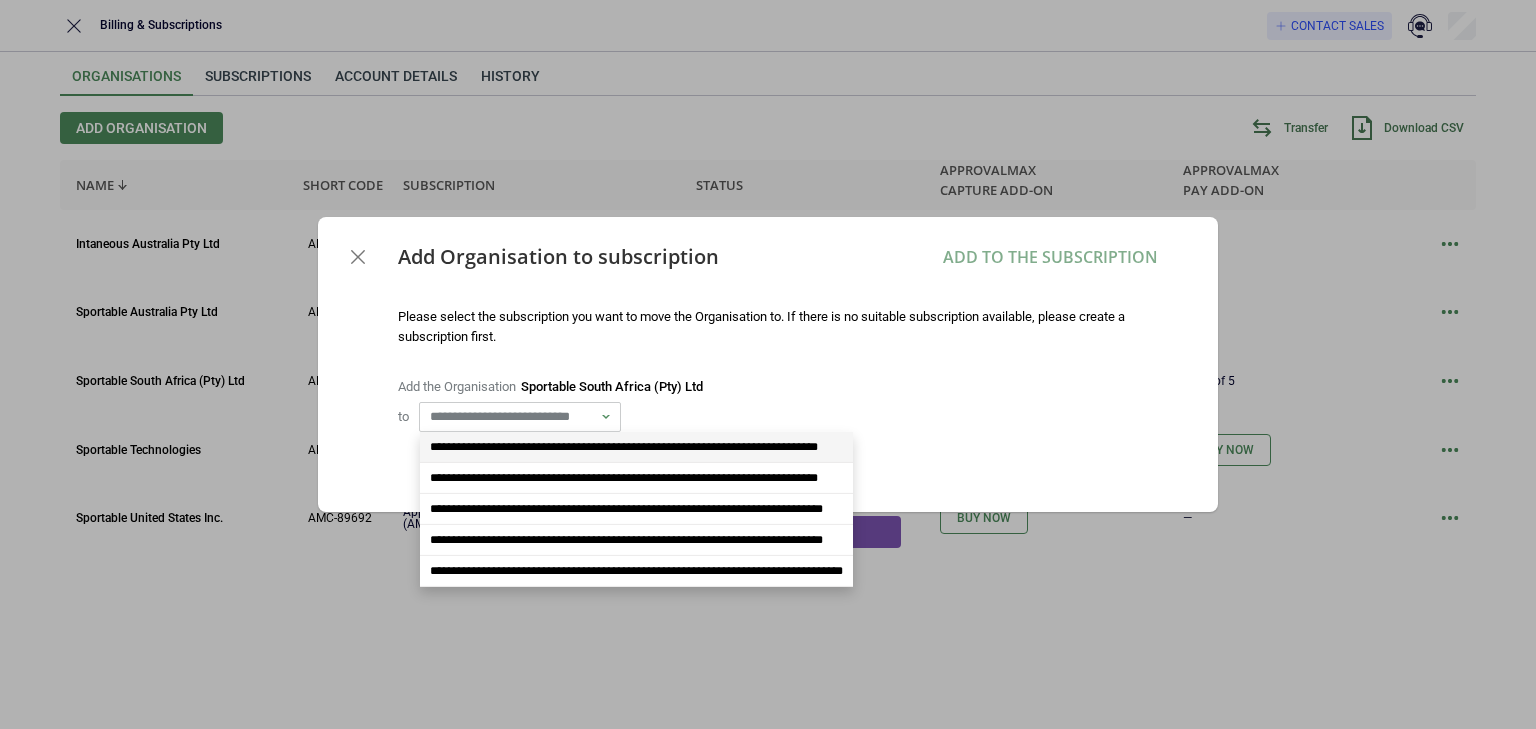 click on "**********" at bounding box center (511, 417) 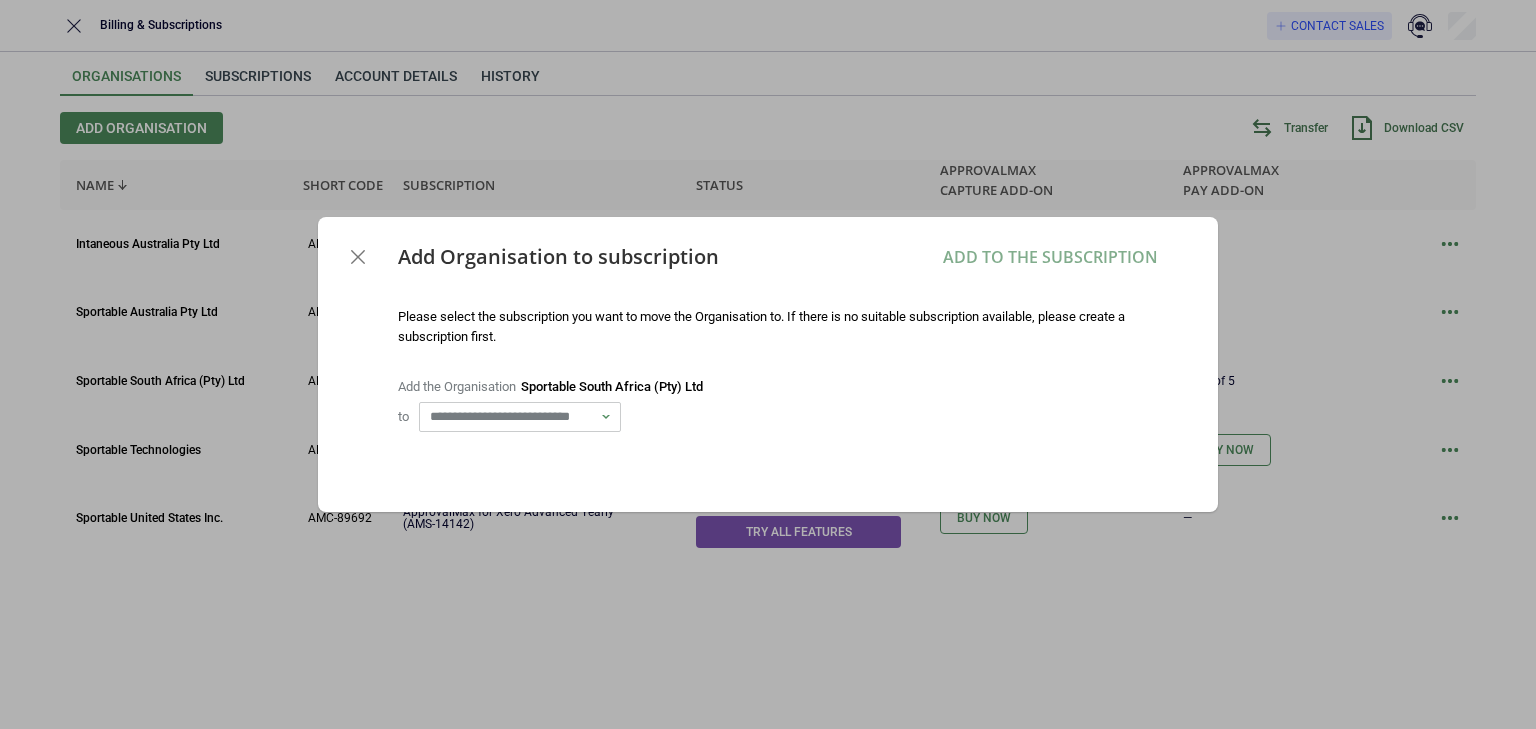 click on "**********" at bounding box center (511, 417) 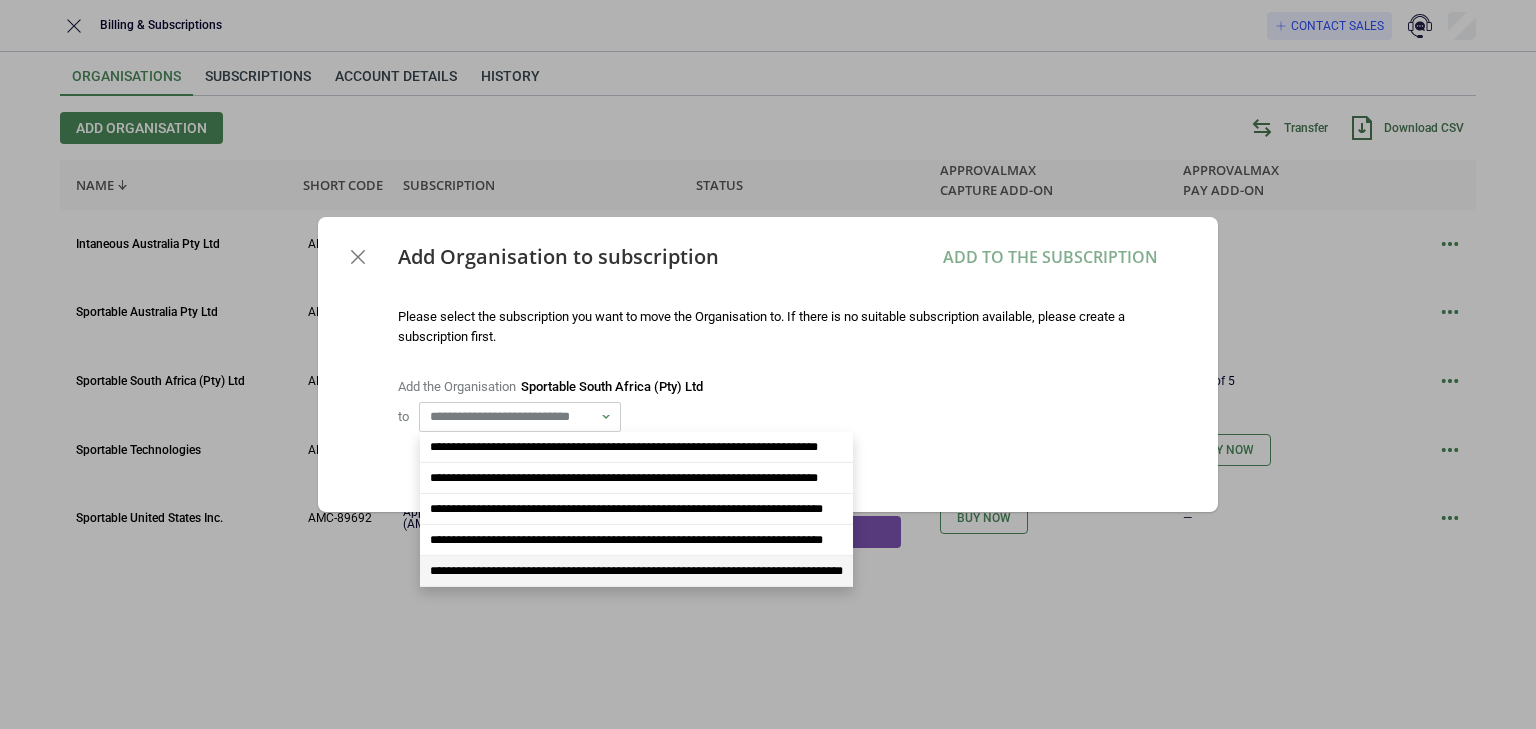 click on "**********" at bounding box center (636, 571) 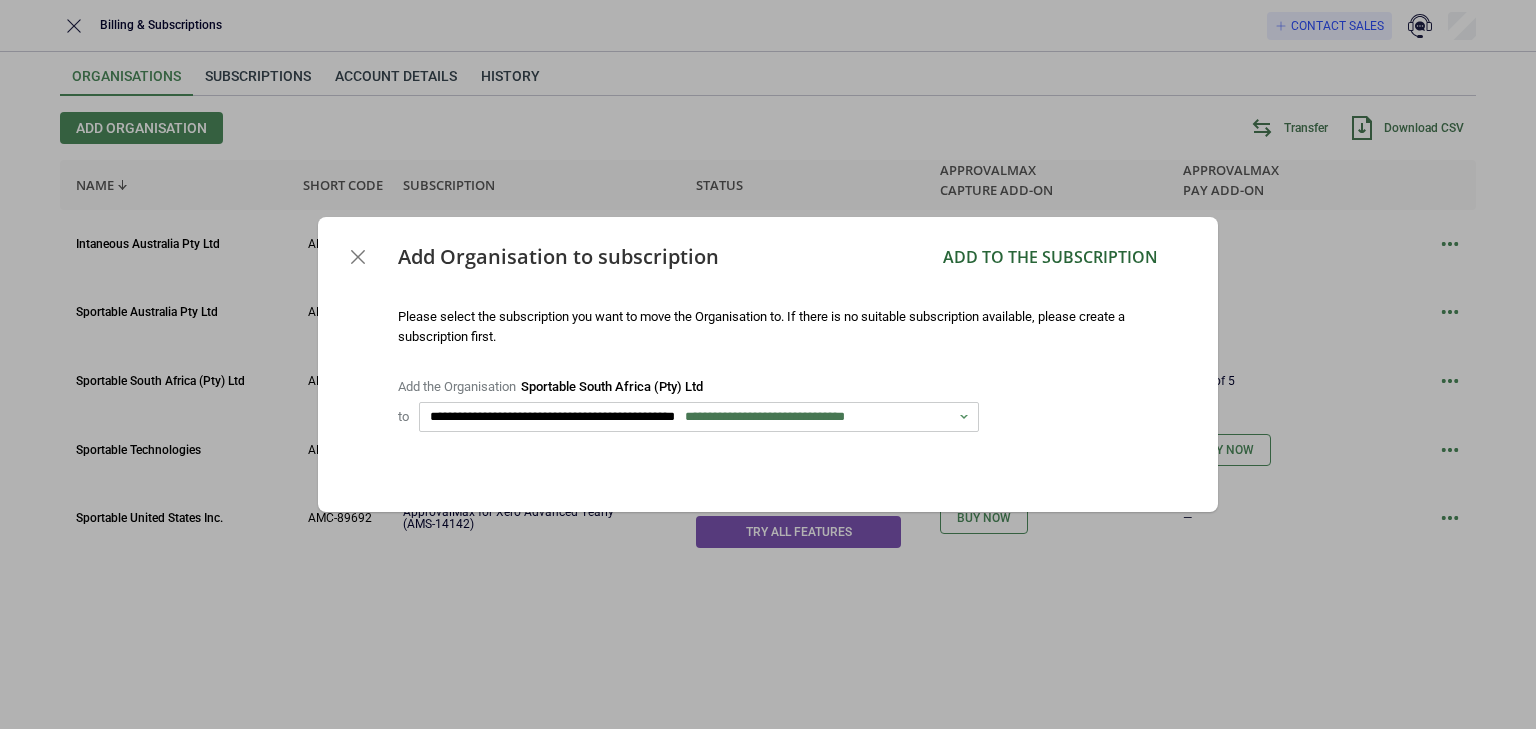 click on "Add to the subscription" at bounding box center [1050, 257] 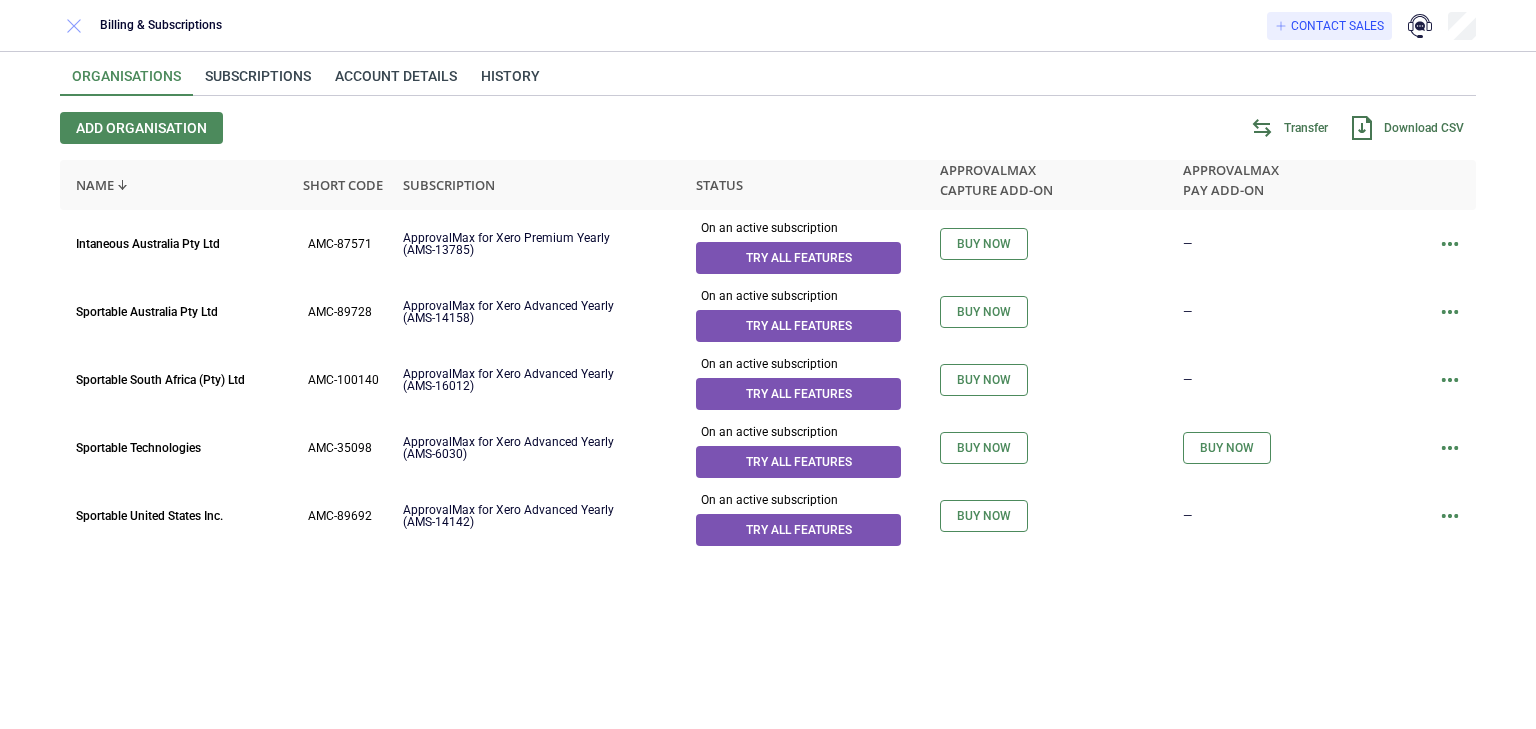 click 